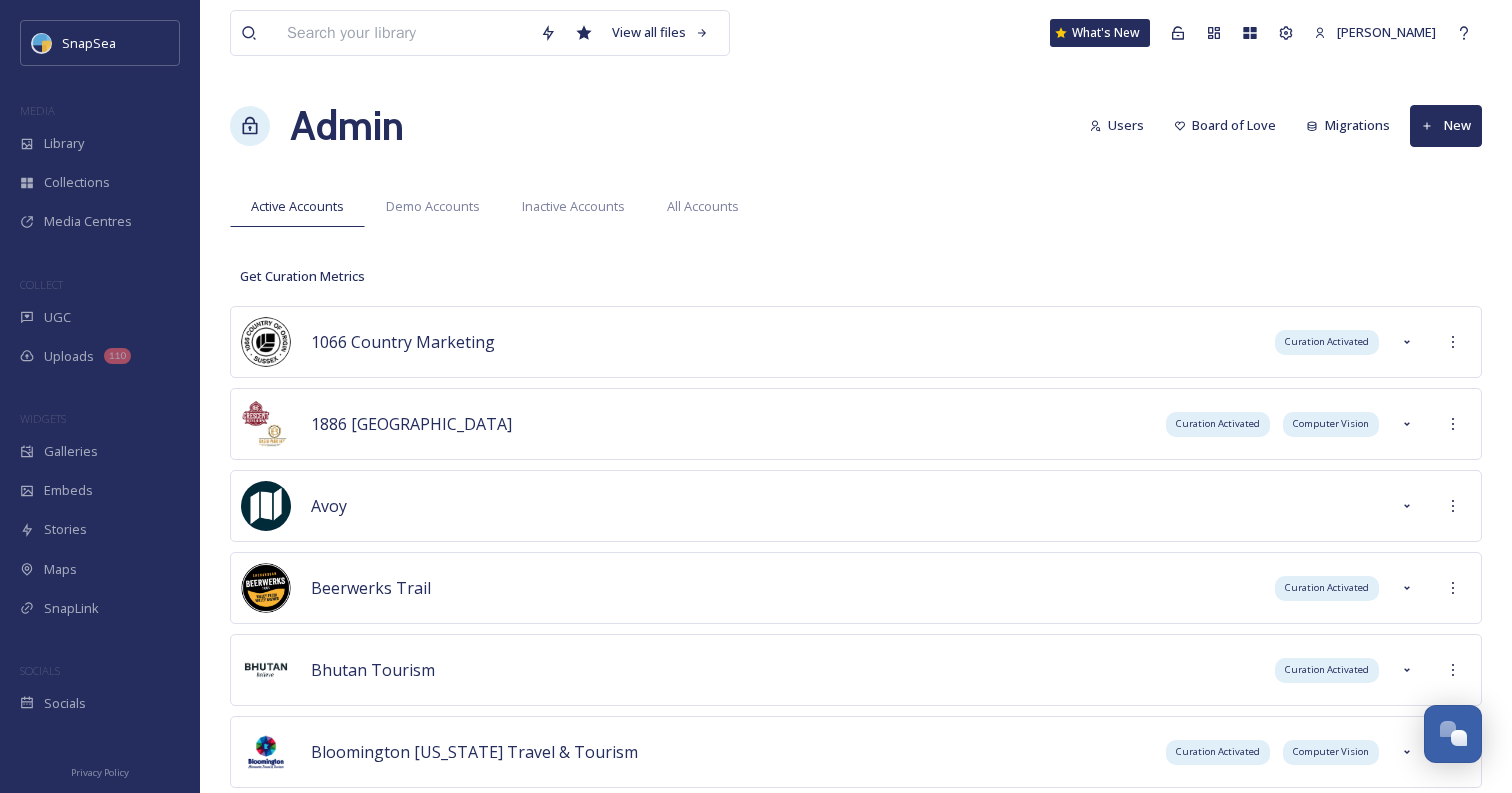 scroll, scrollTop: 11097, scrollLeft: 0, axis: vertical 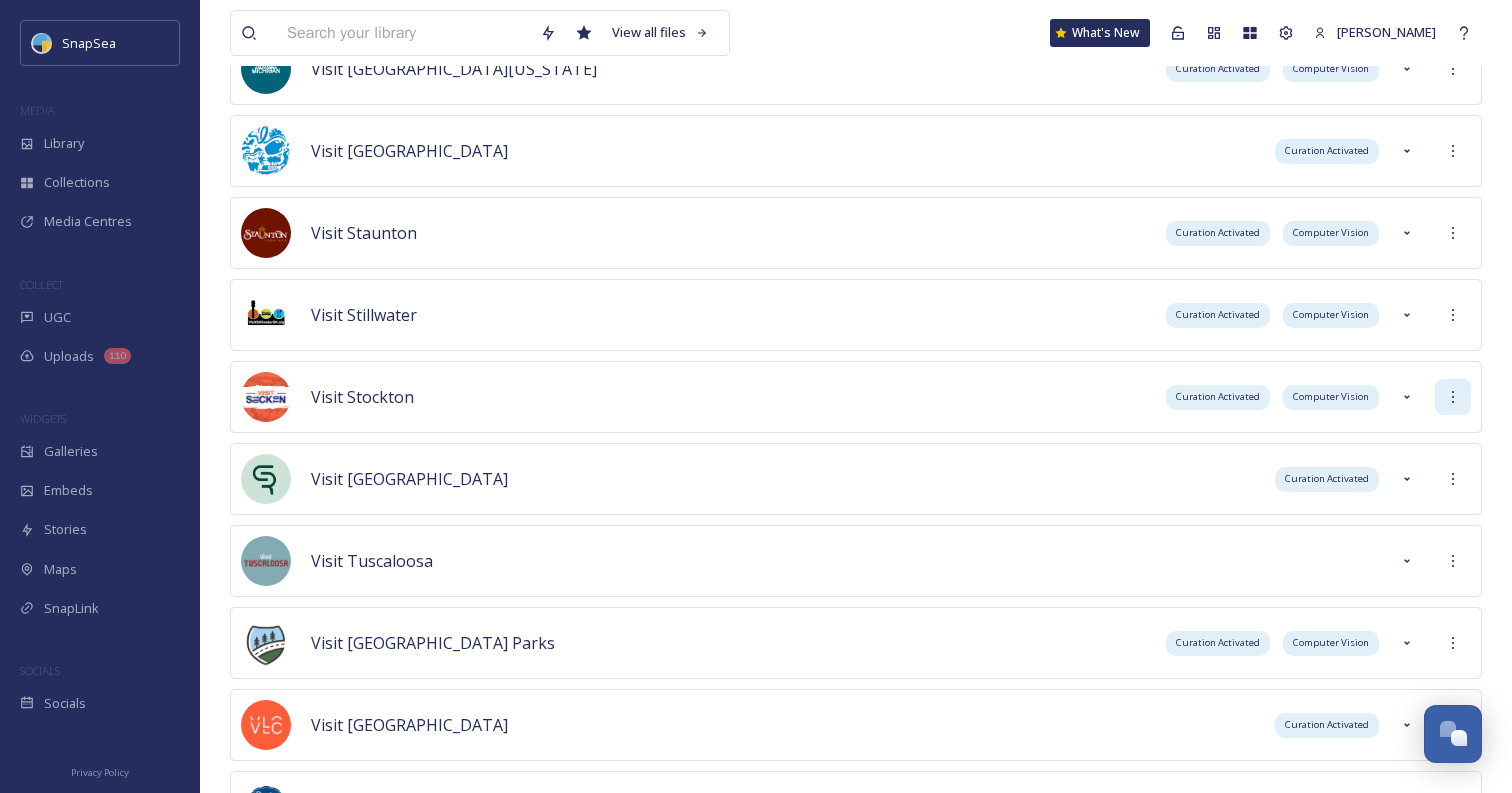 click 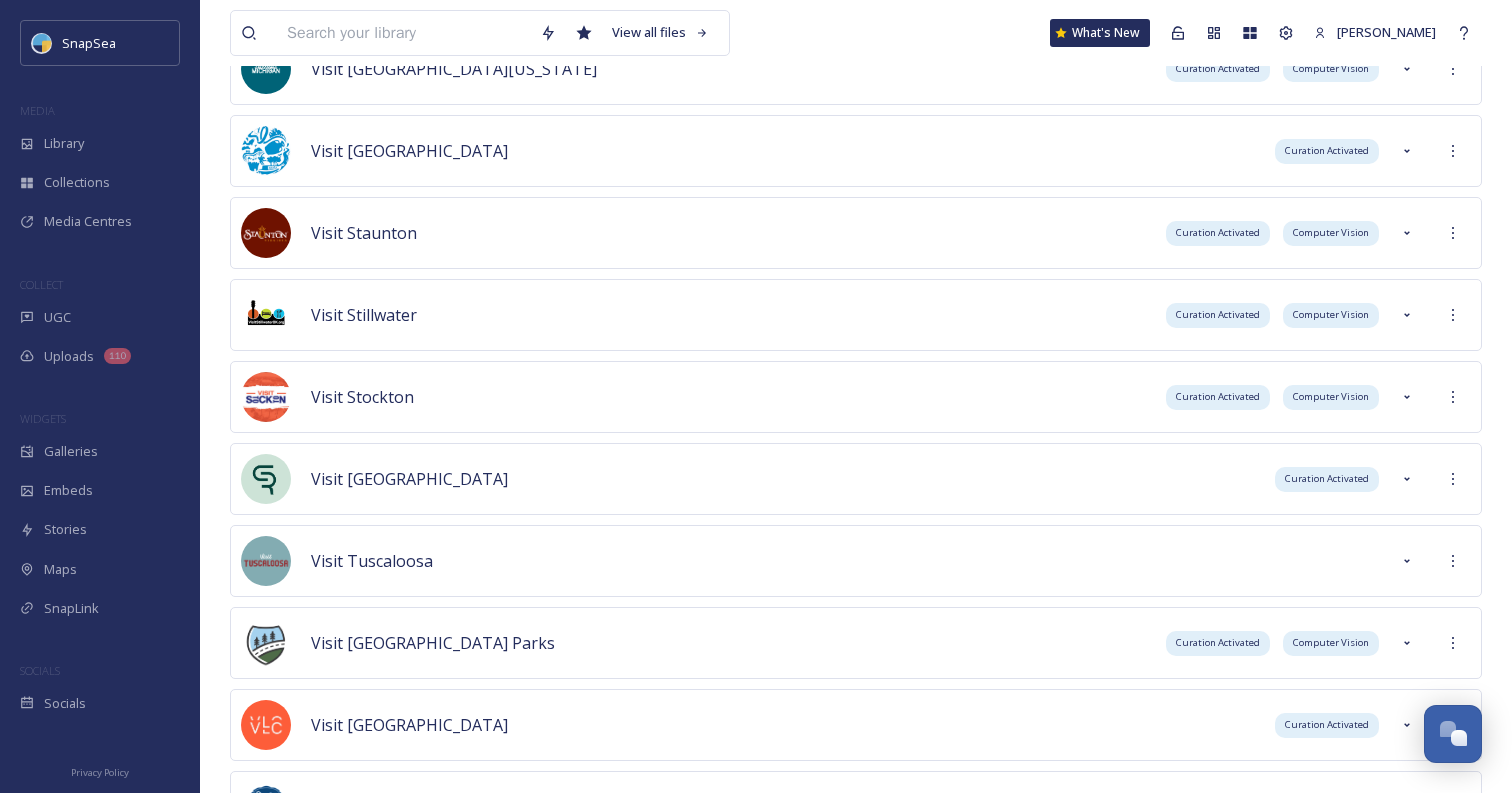 click on "Visit Stockton Curation Activated Computer Vision" at bounding box center [856, 397] 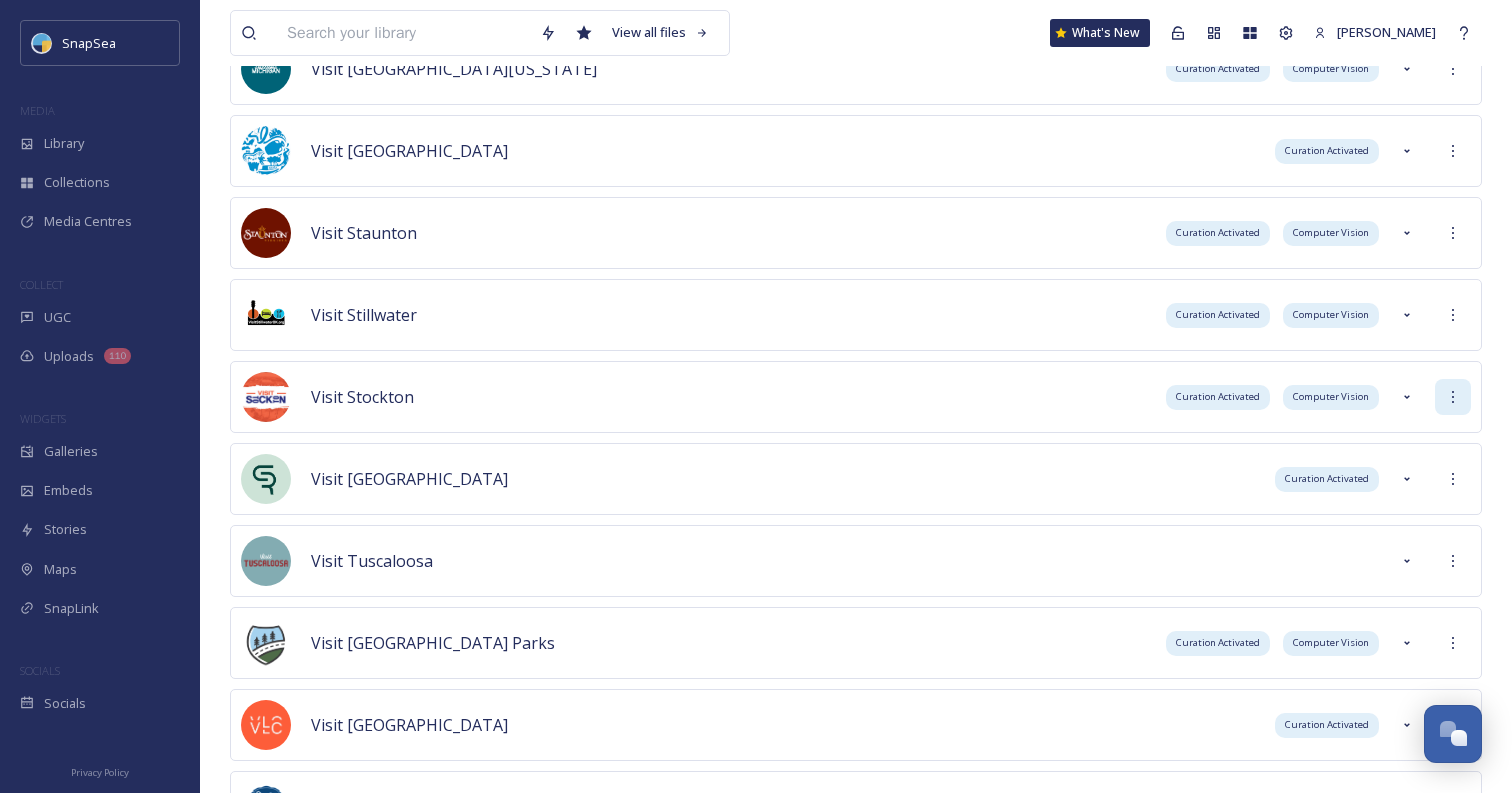 click at bounding box center [1453, 397] 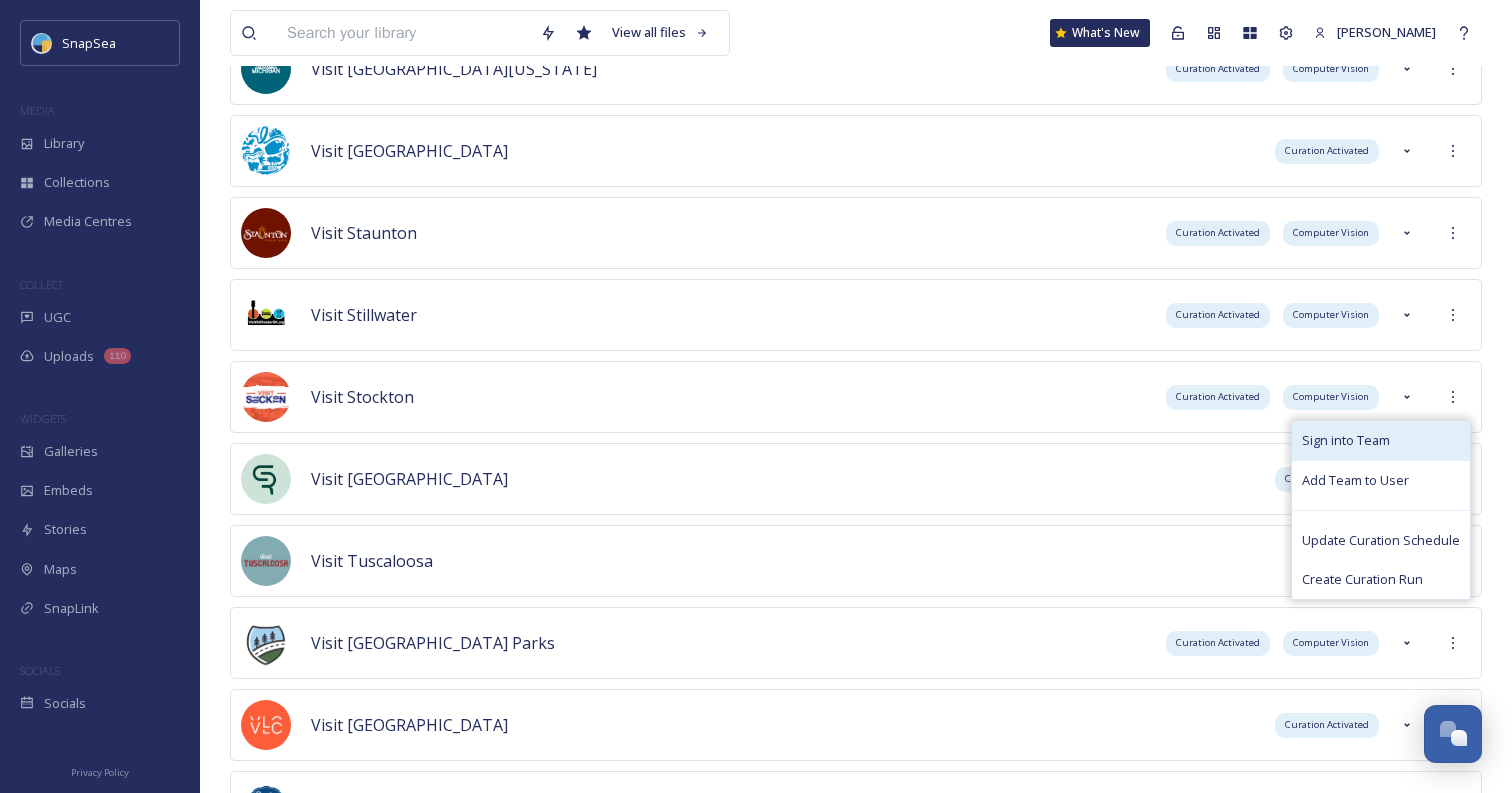 click on "Sign into Team" at bounding box center (1381, 440) 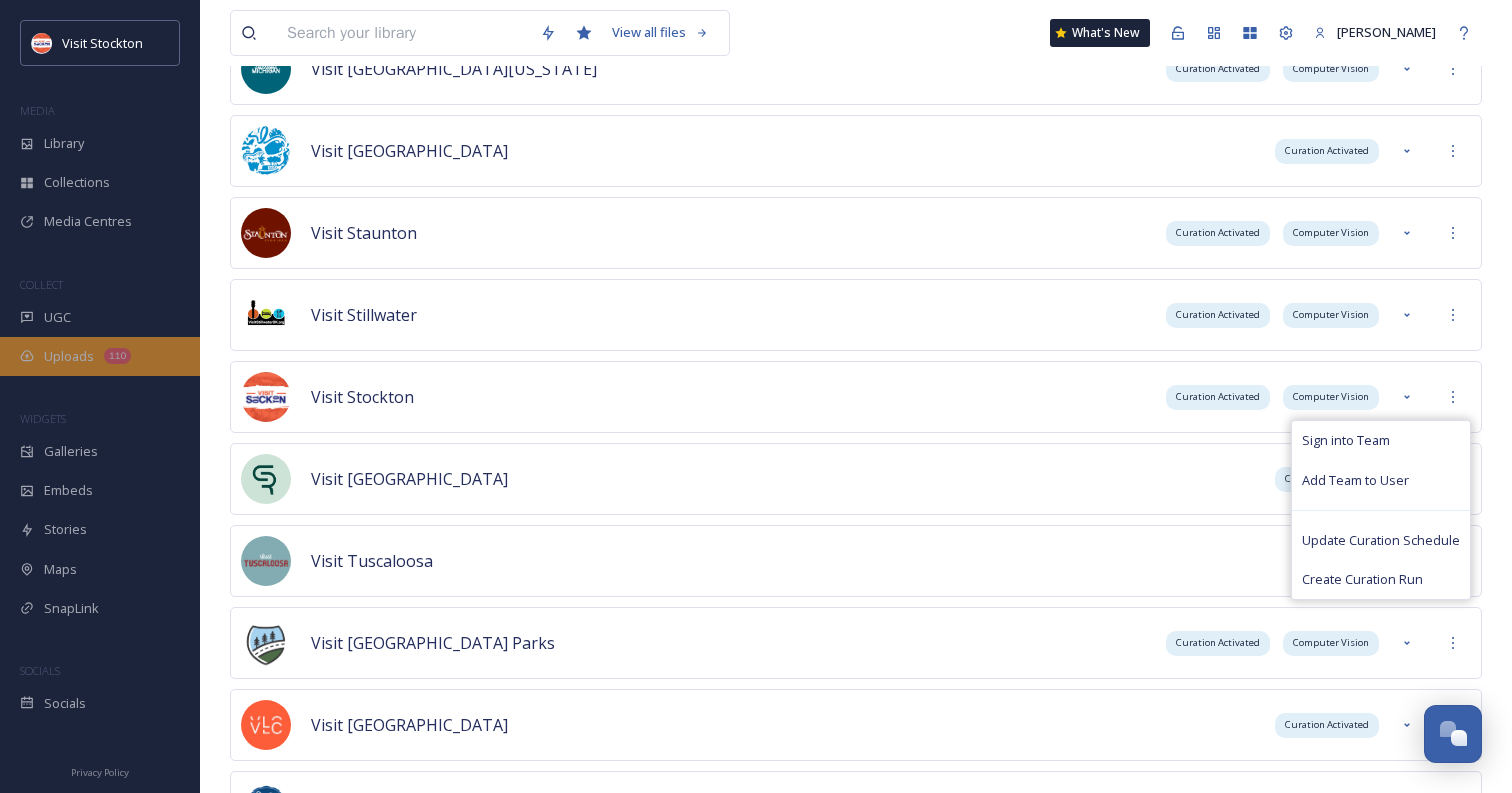 click on "Uploads" at bounding box center [69, 356] 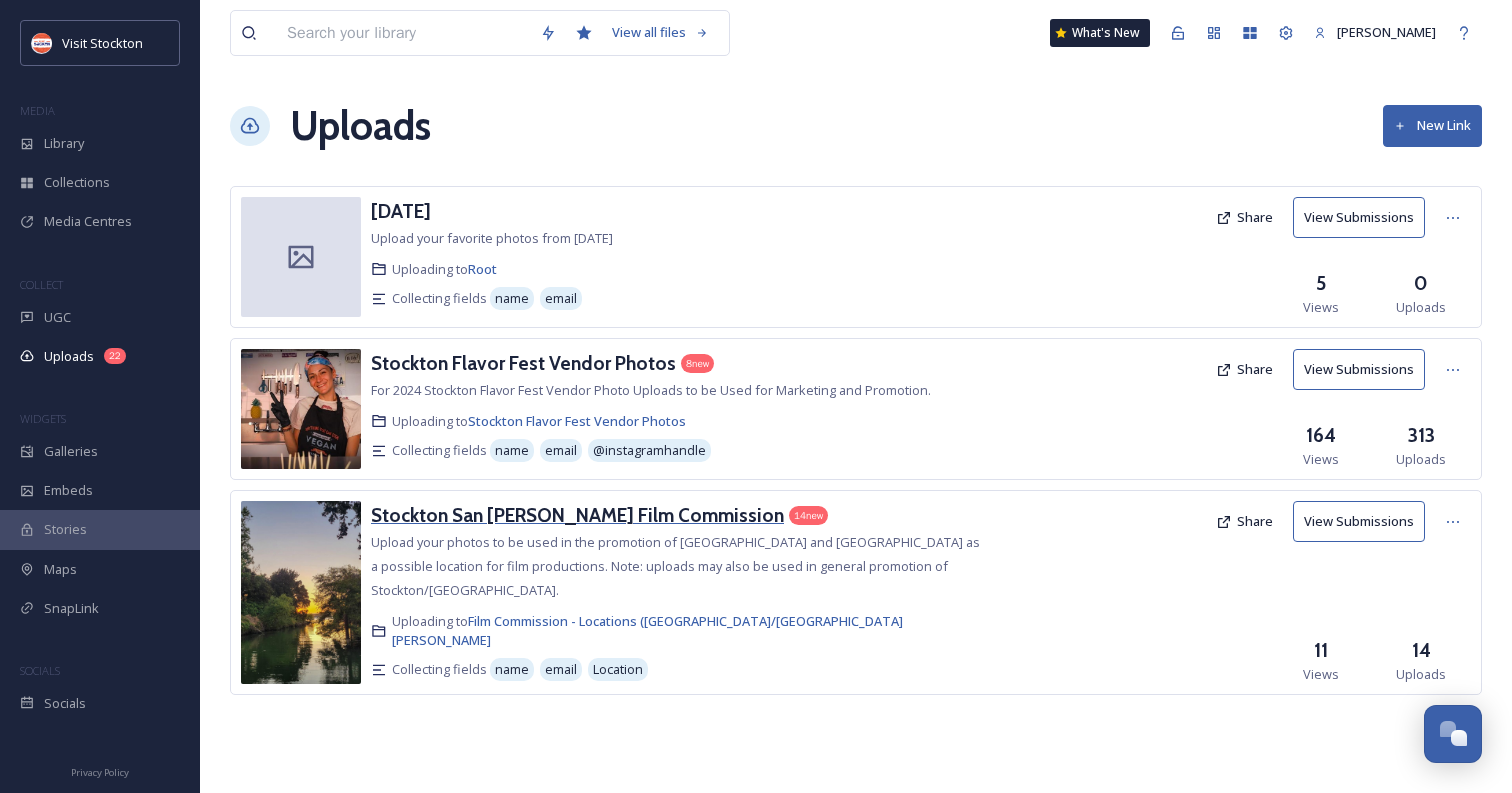 click on "Stockton San [PERSON_NAME] Film Commission" at bounding box center (577, 515) 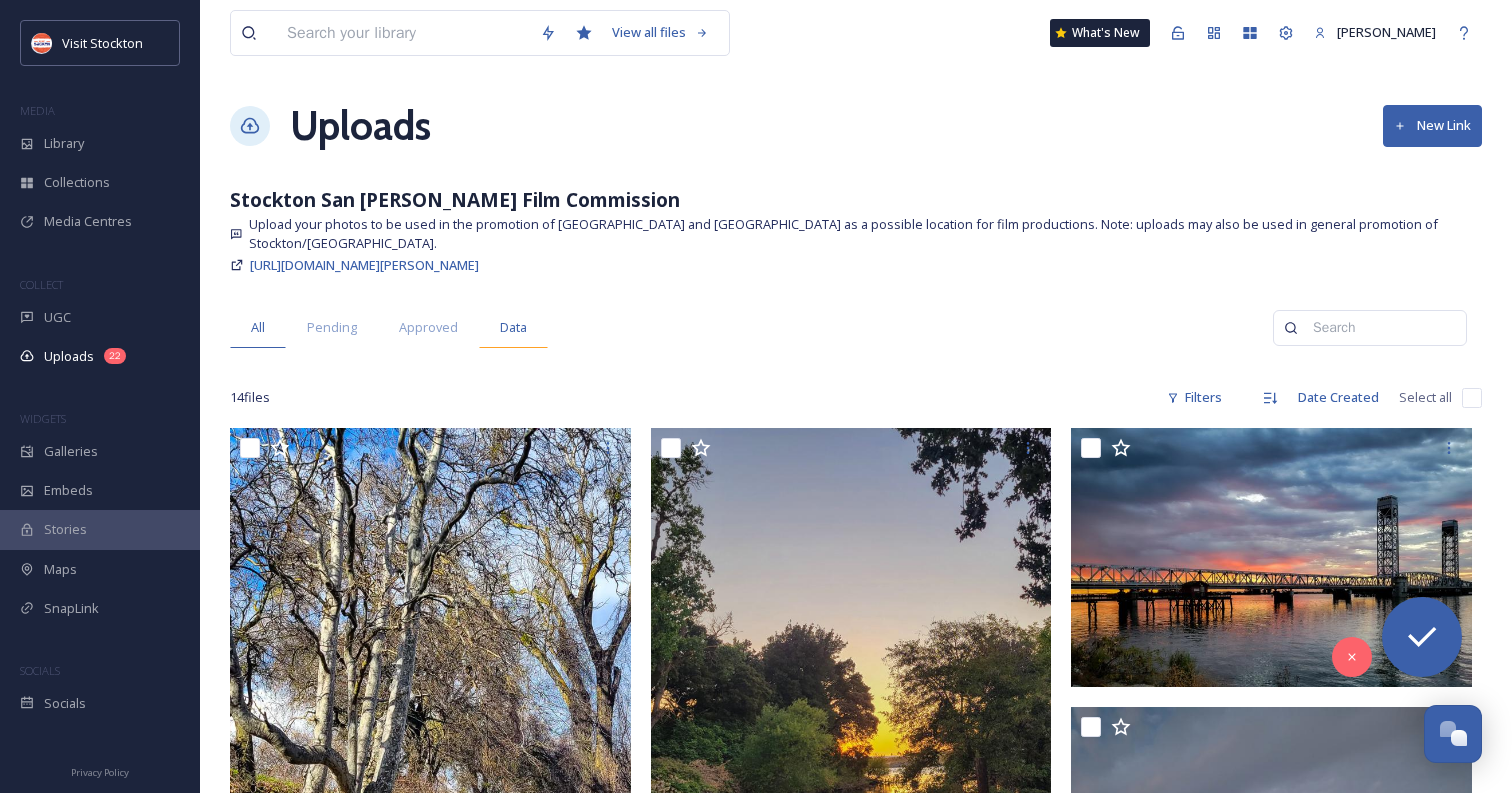 click on "Data" at bounding box center [513, 327] 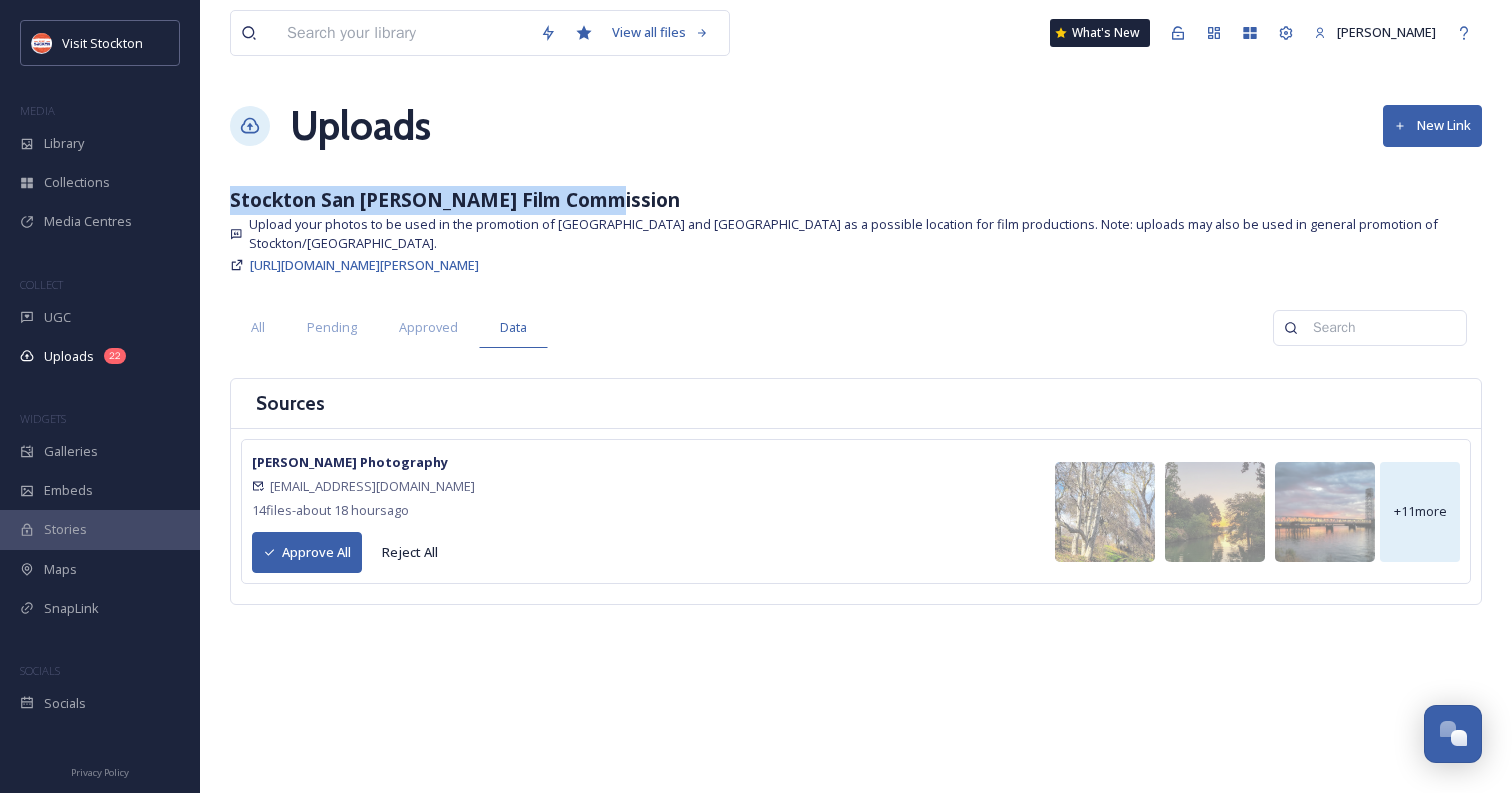 drag, startPoint x: 229, startPoint y: 199, endPoint x: 622, endPoint y: 200, distance: 393.00128 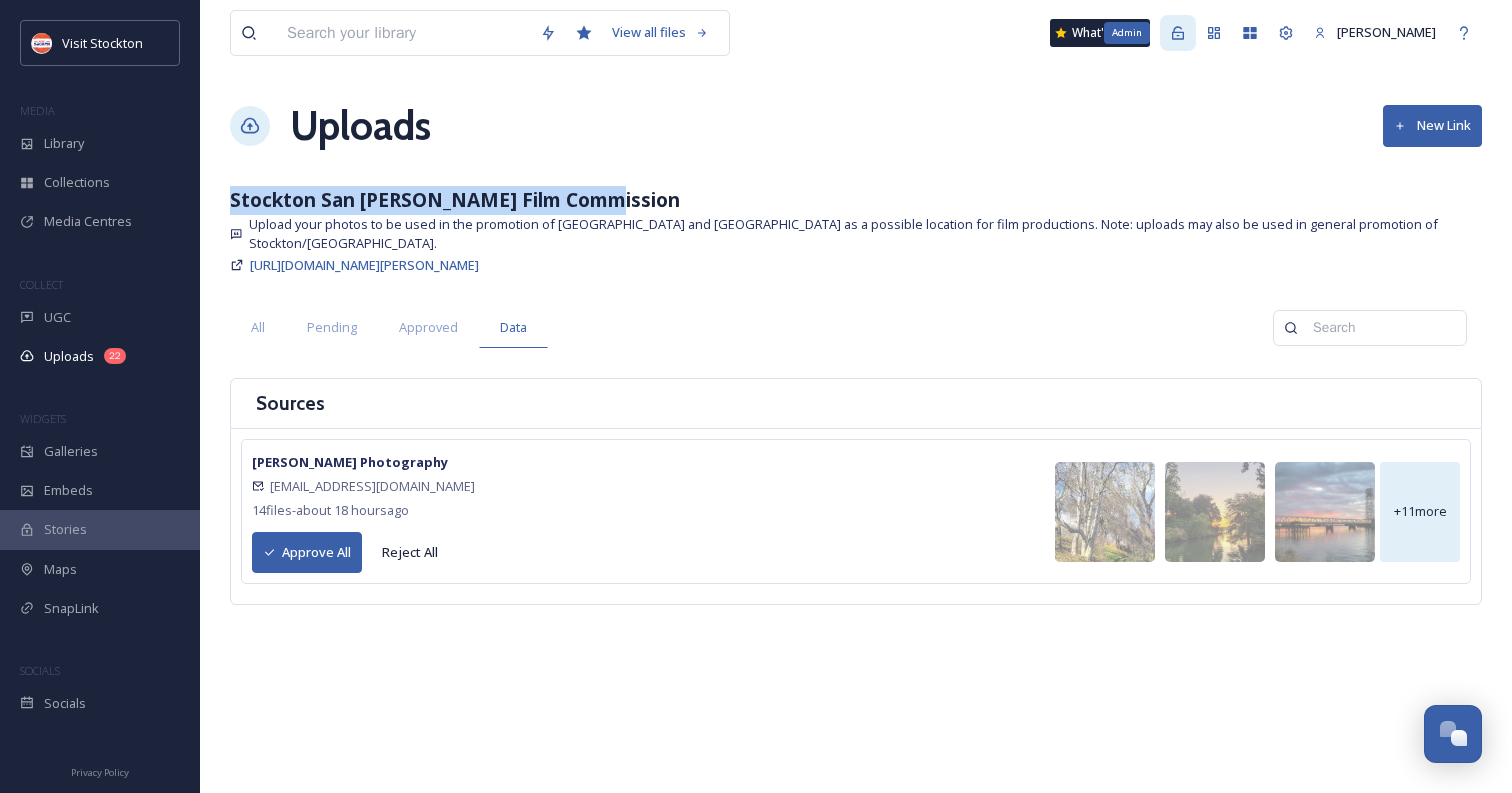 click 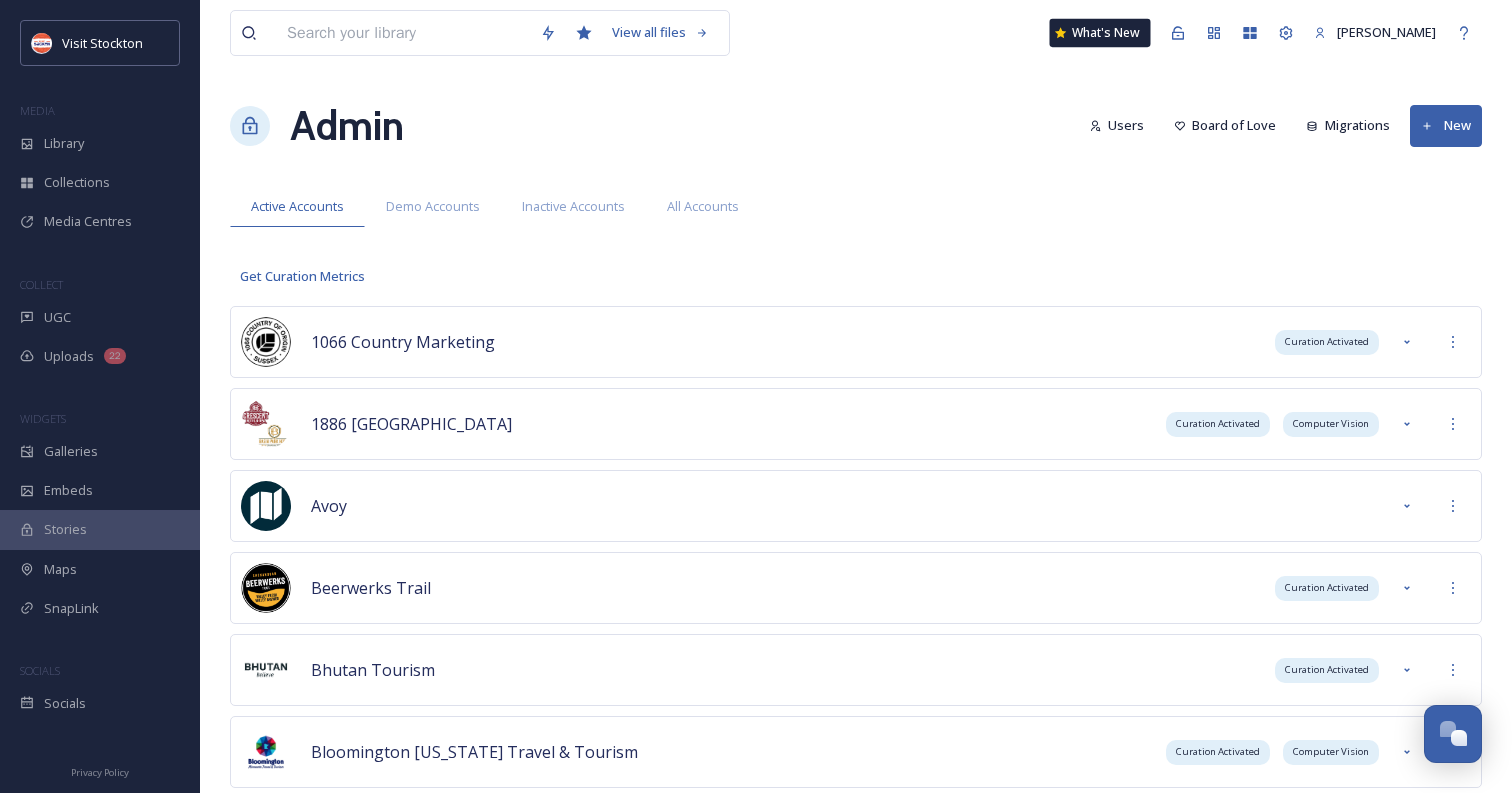 scroll, scrollTop: 4947, scrollLeft: 0, axis: vertical 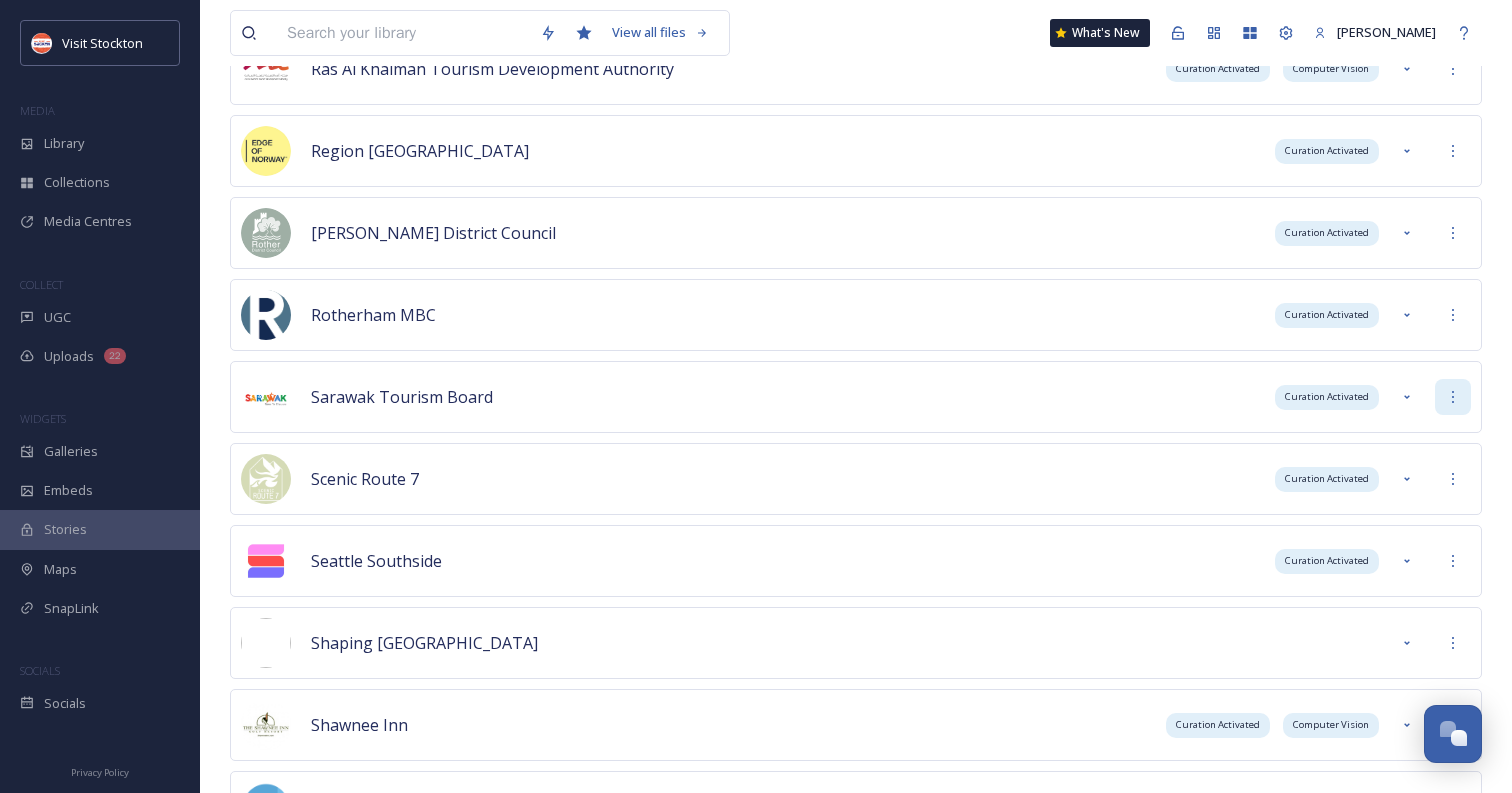 click at bounding box center [1453, 397] 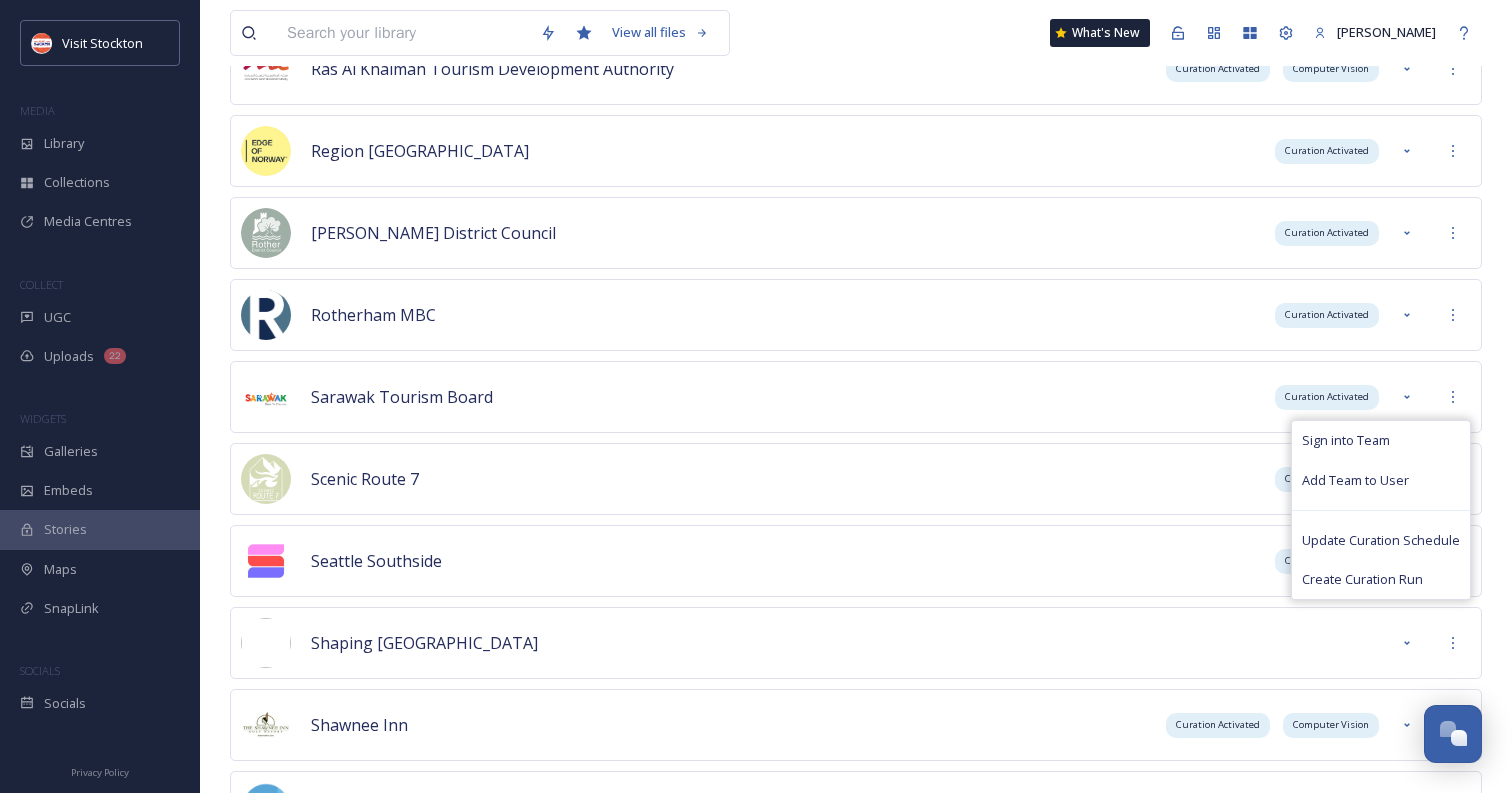 scroll, scrollTop: 6013, scrollLeft: 0, axis: vertical 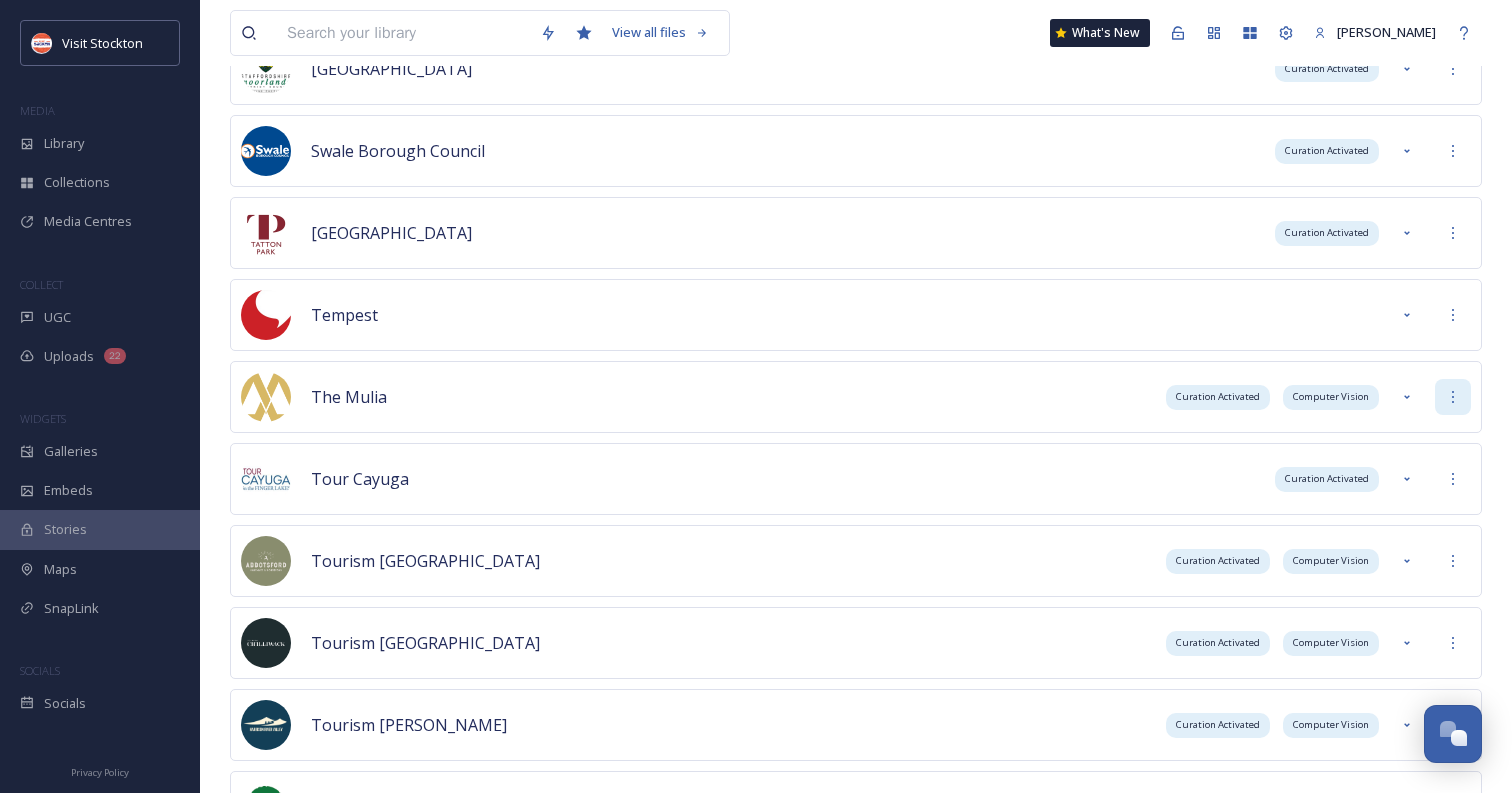click 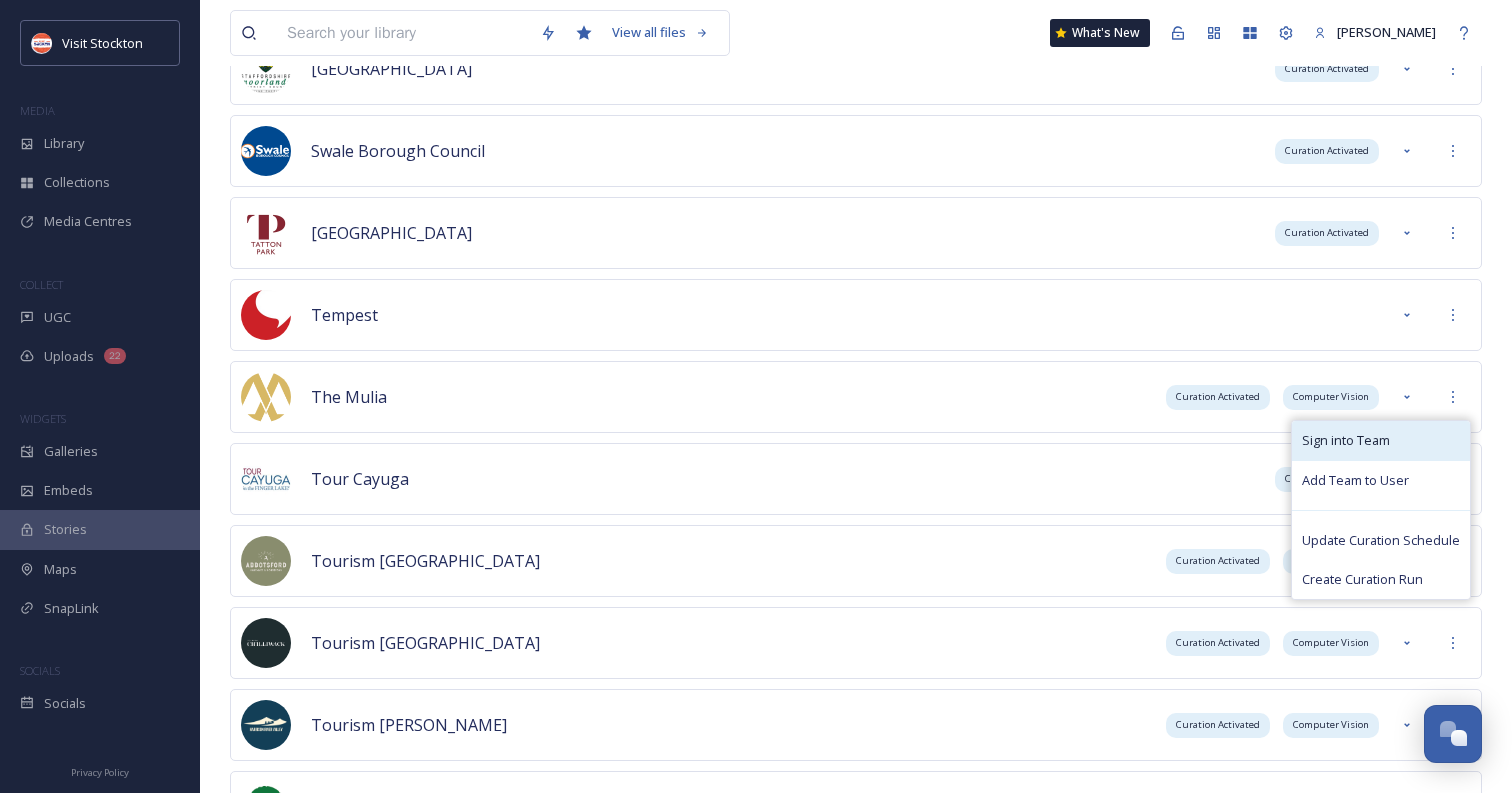 click on "Sign into Team" at bounding box center [1381, 440] 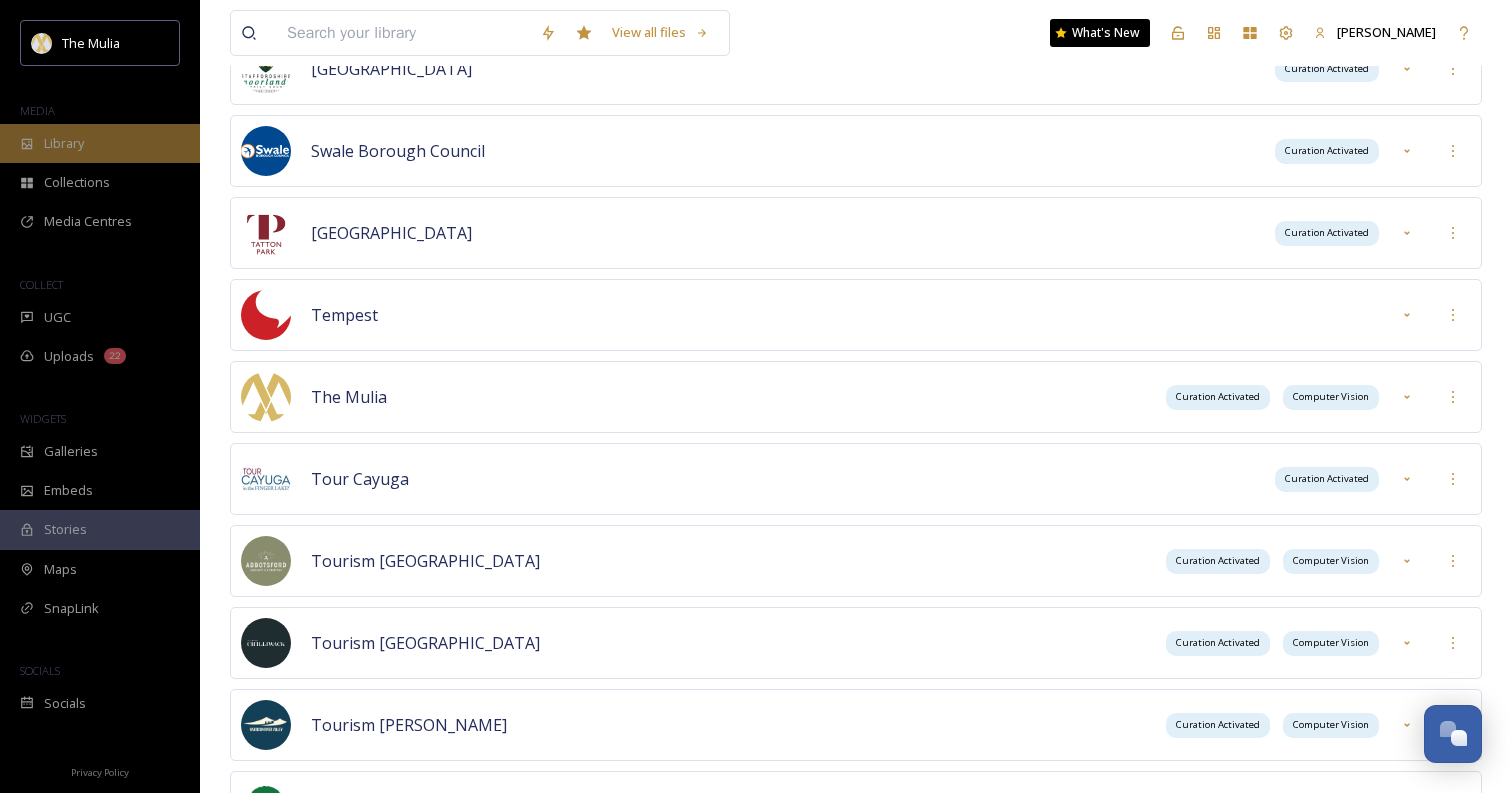 click on "Library" at bounding box center (100, 143) 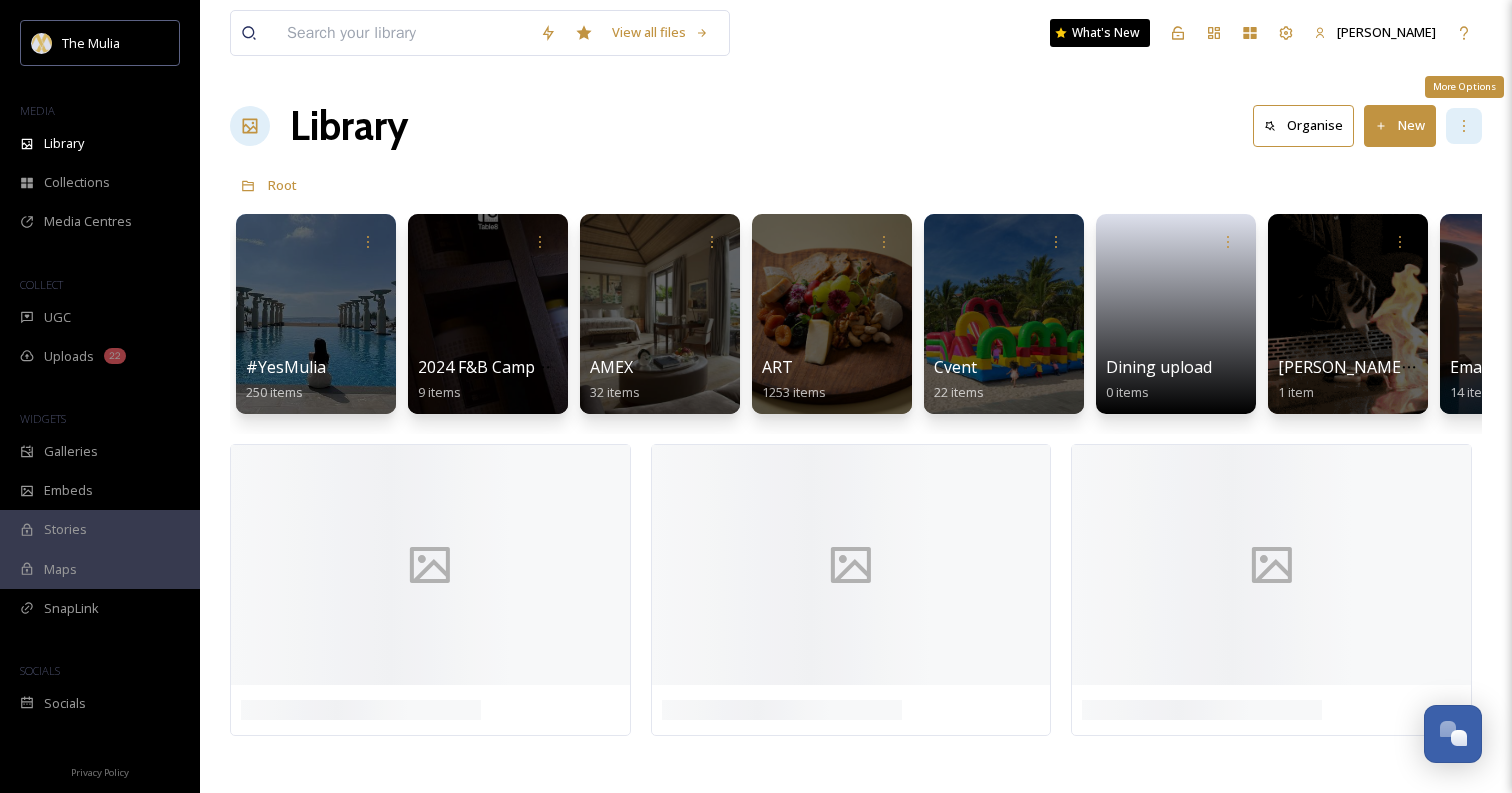 click on "More Options" at bounding box center (1464, 126) 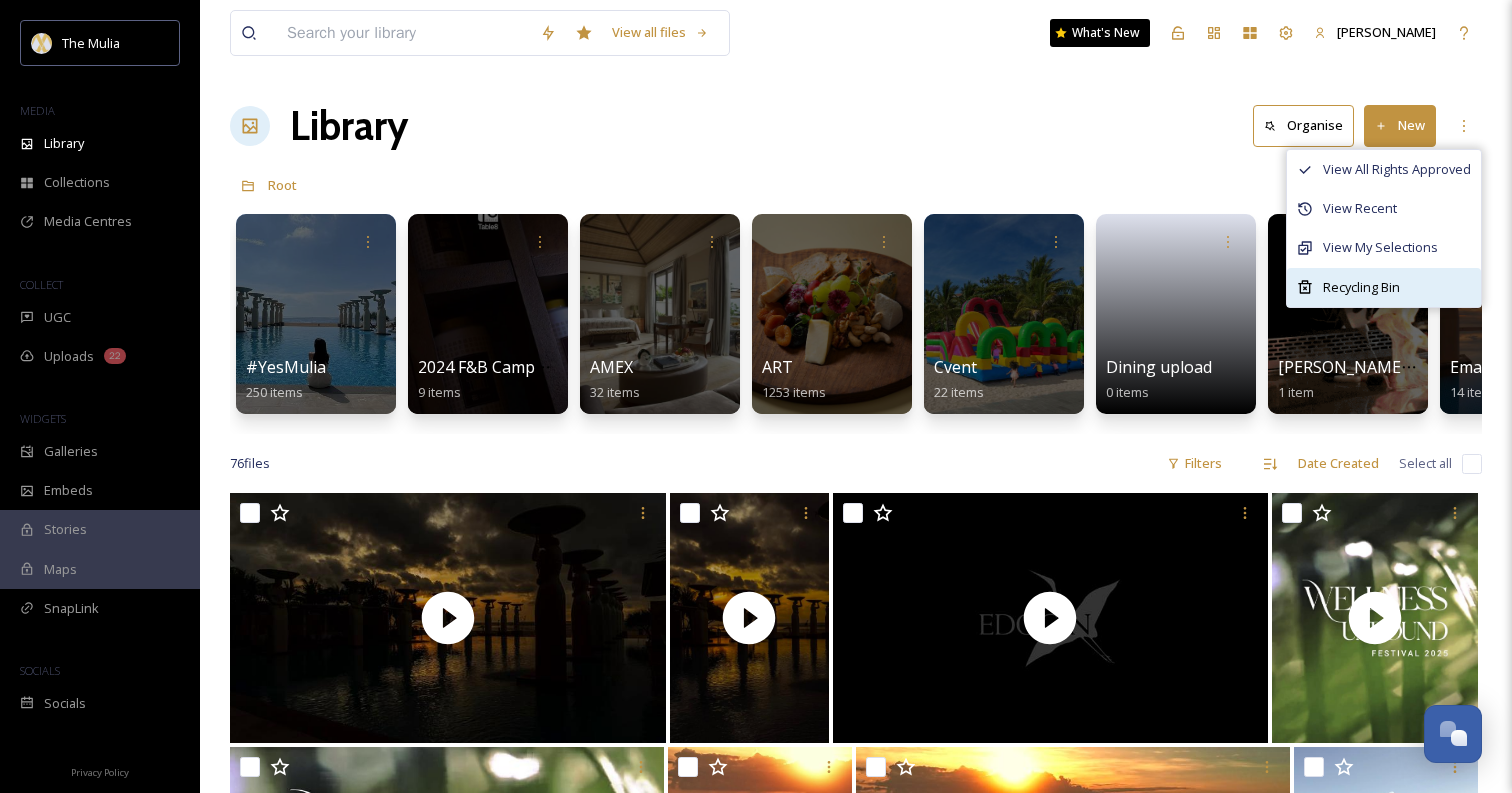 click on "Recycling Bin" at bounding box center (1384, 287) 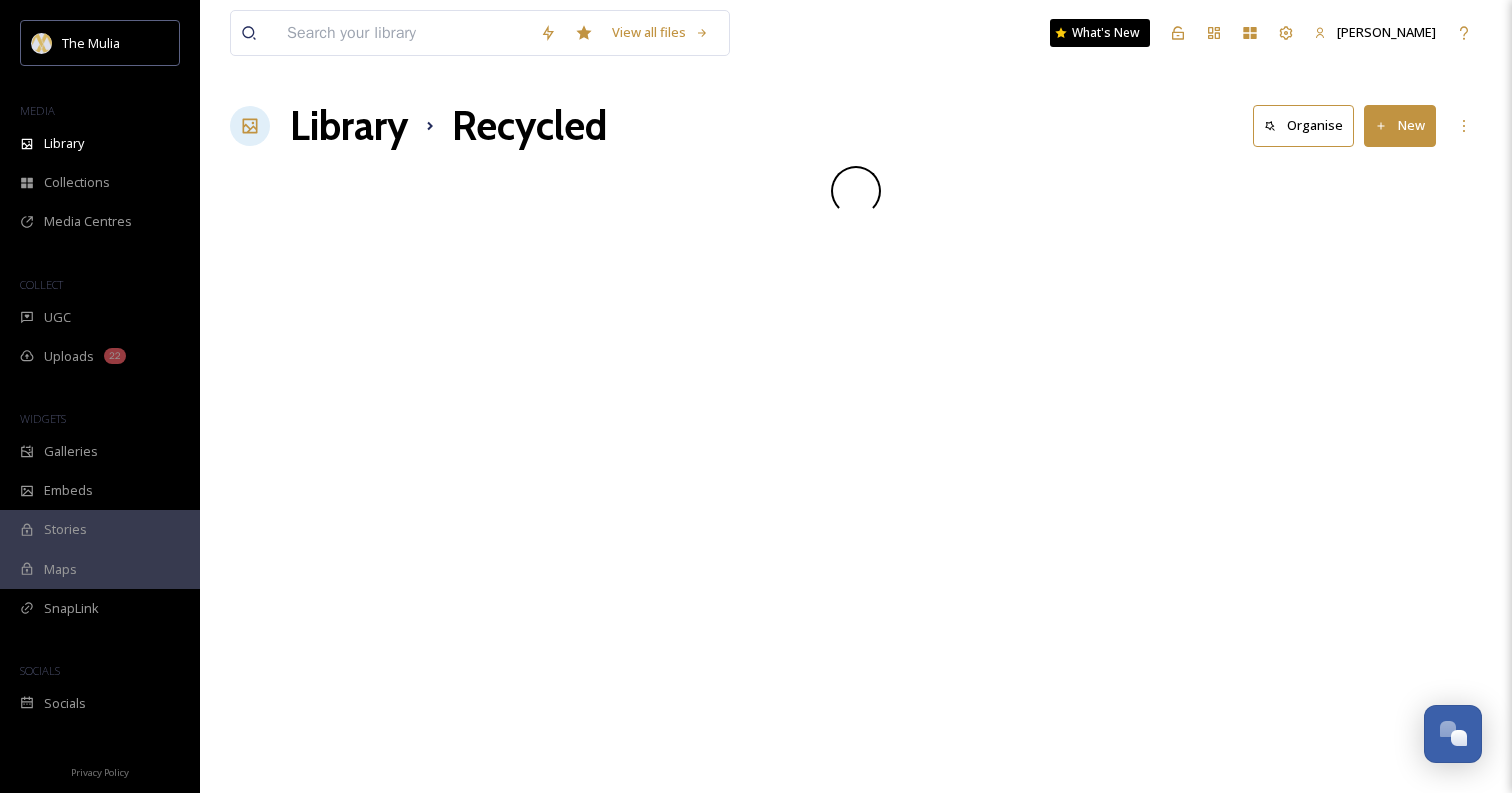 click on "Library Recycled Organise New" at bounding box center (856, 126) 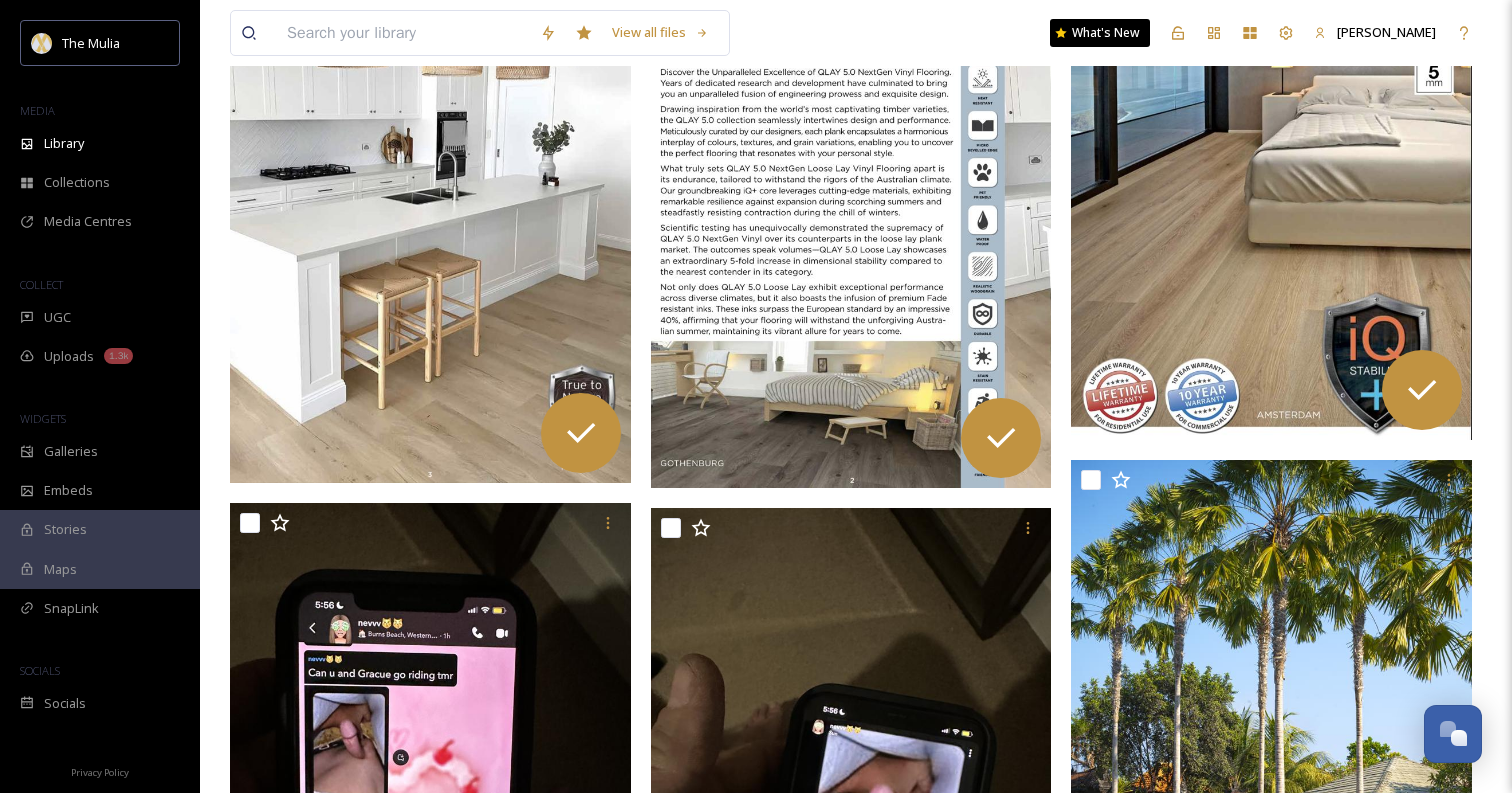 scroll, scrollTop: 231, scrollLeft: 0, axis: vertical 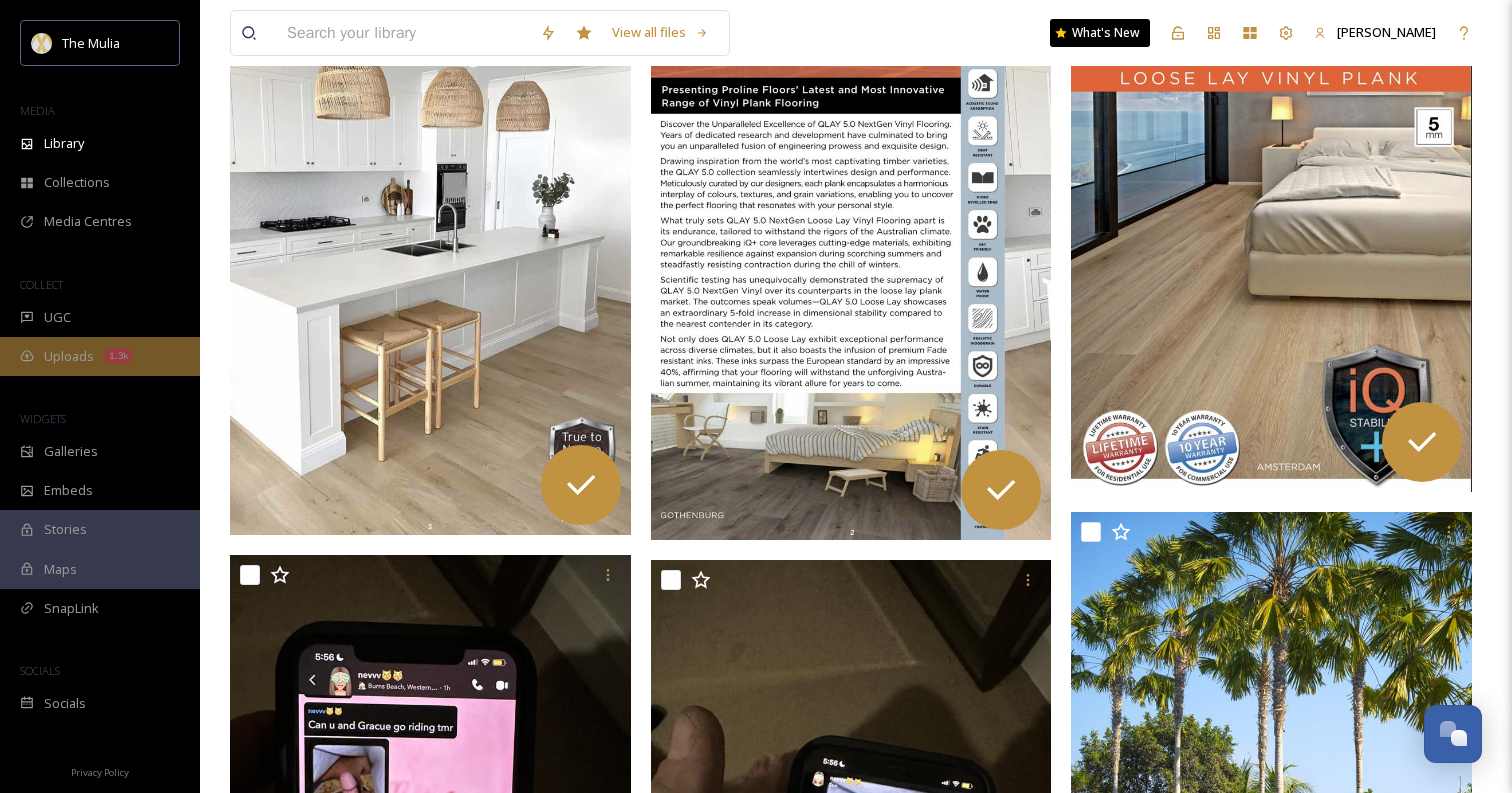 click on "Uploads 1.3k" at bounding box center [100, 356] 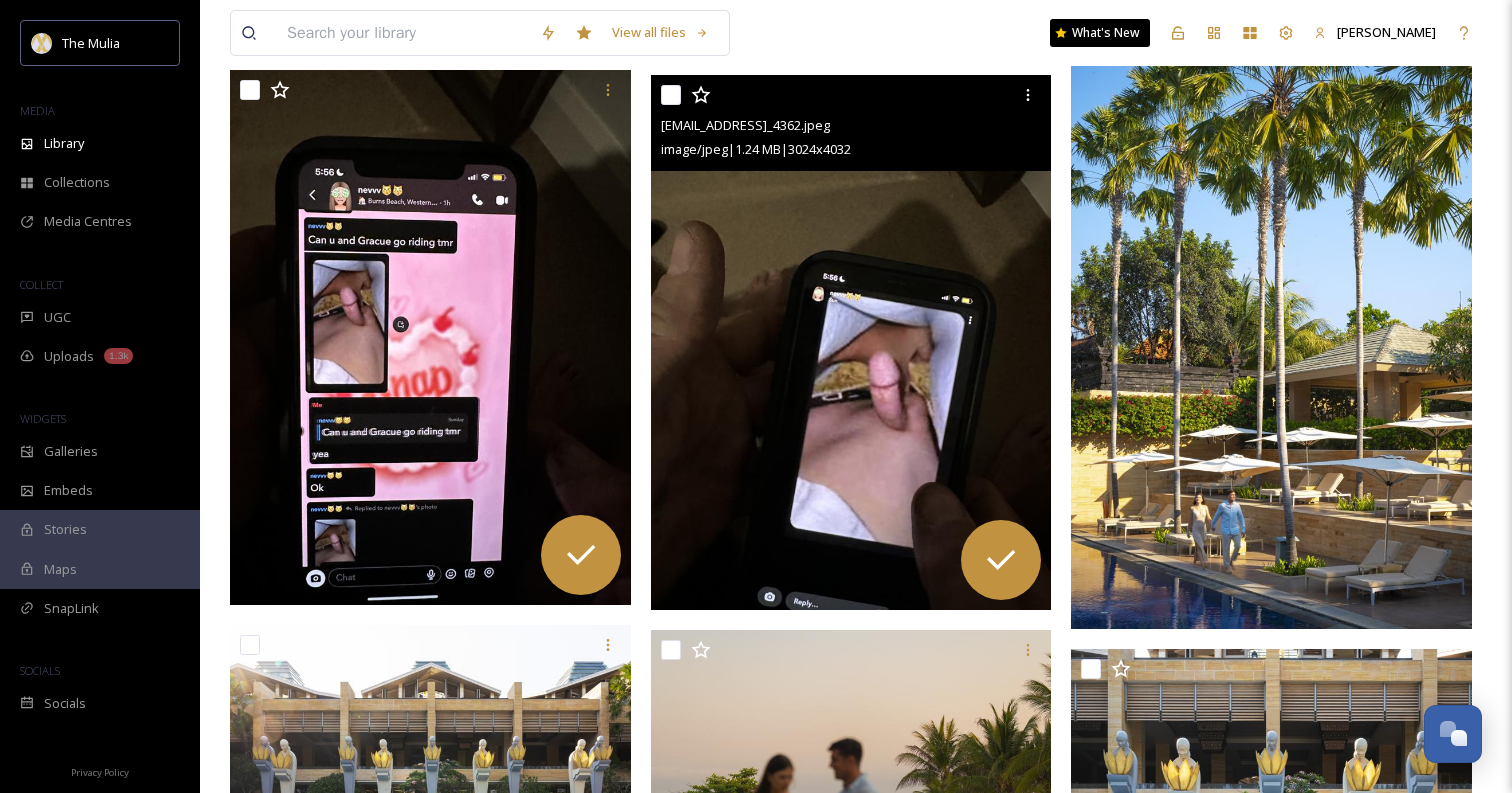 scroll, scrollTop: 891, scrollLeft: 0, axis: vertical 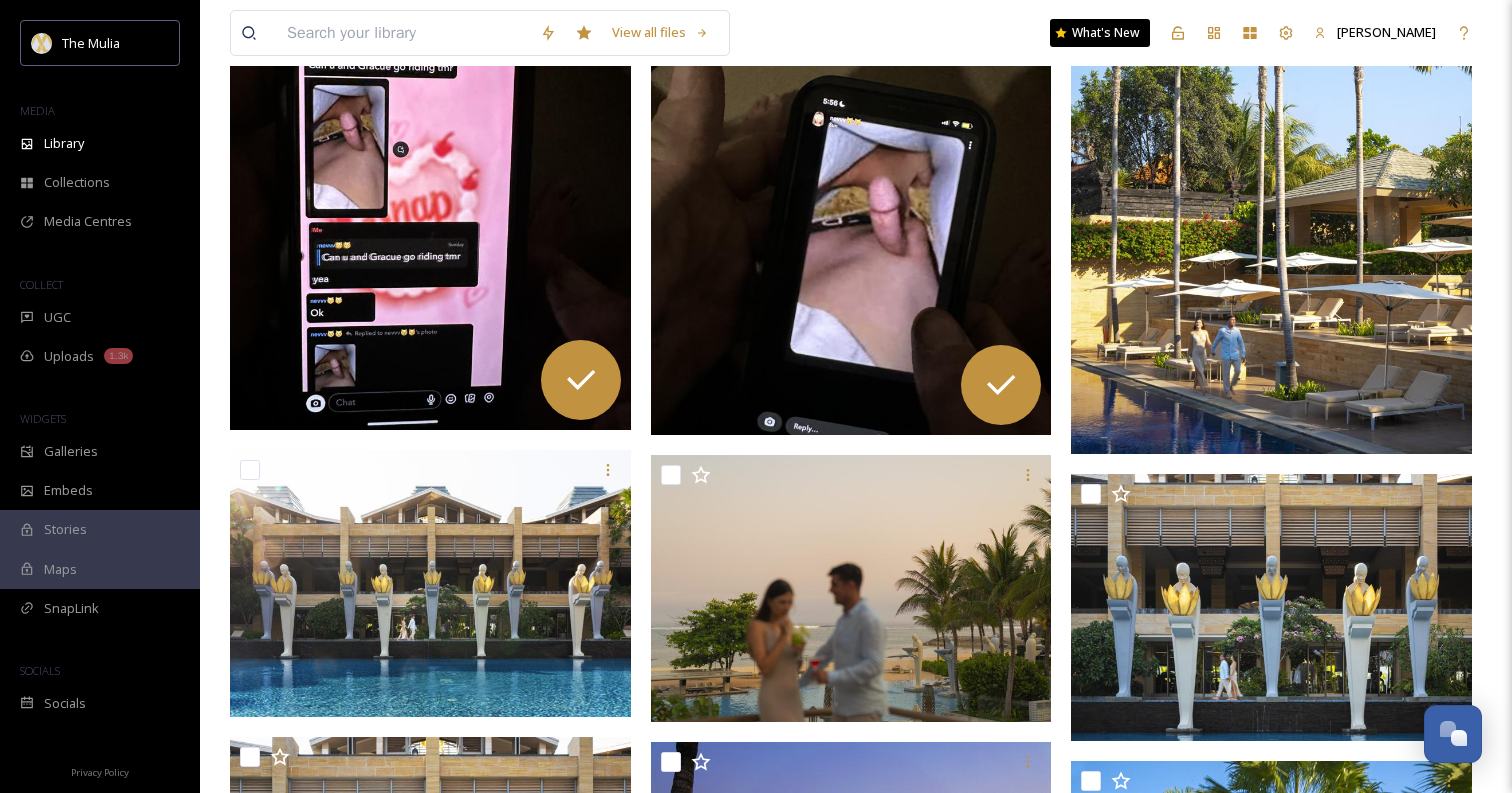 click at bounding box center (430, 162) 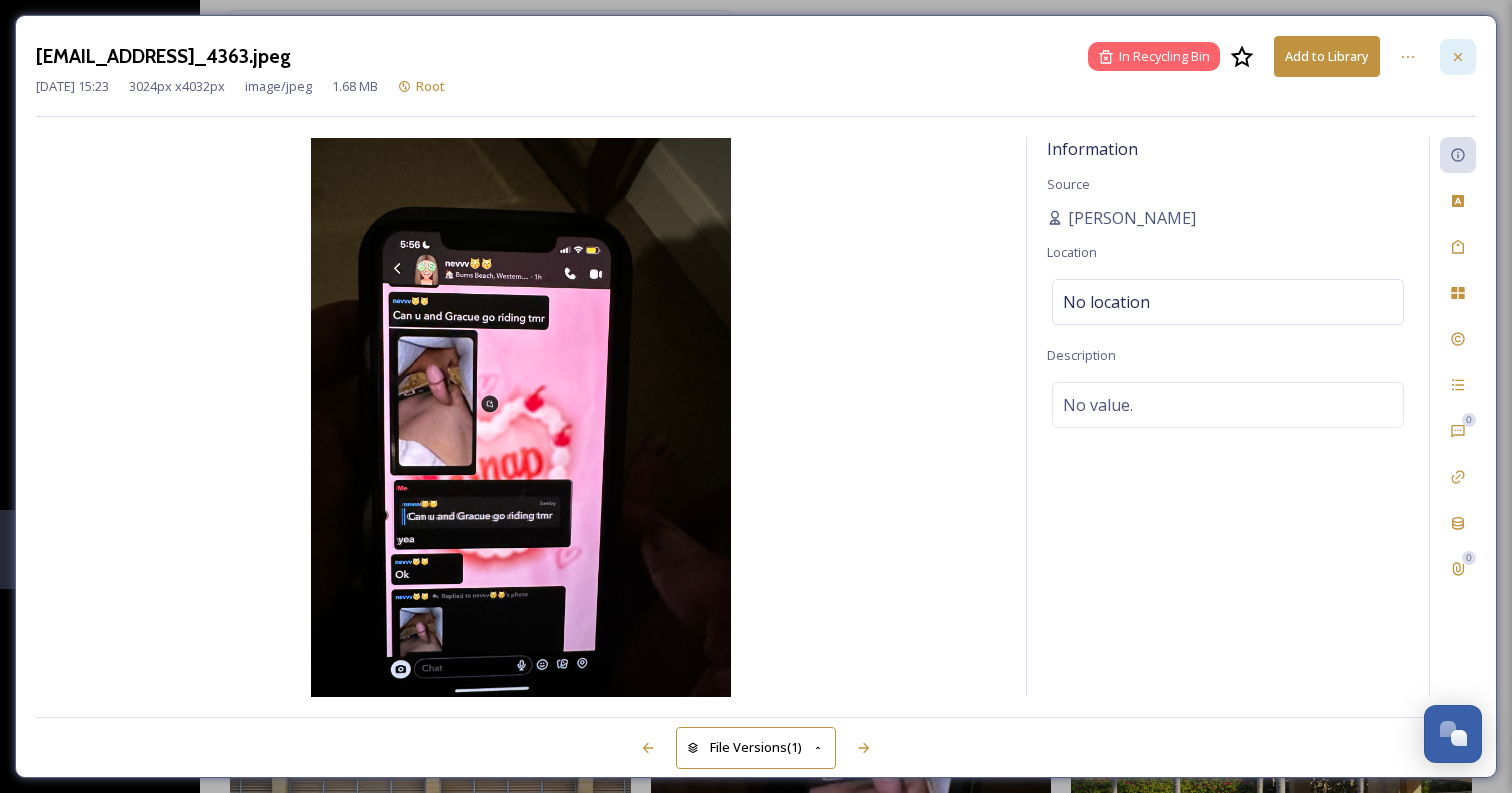 click at bounding box center (1458, 57) 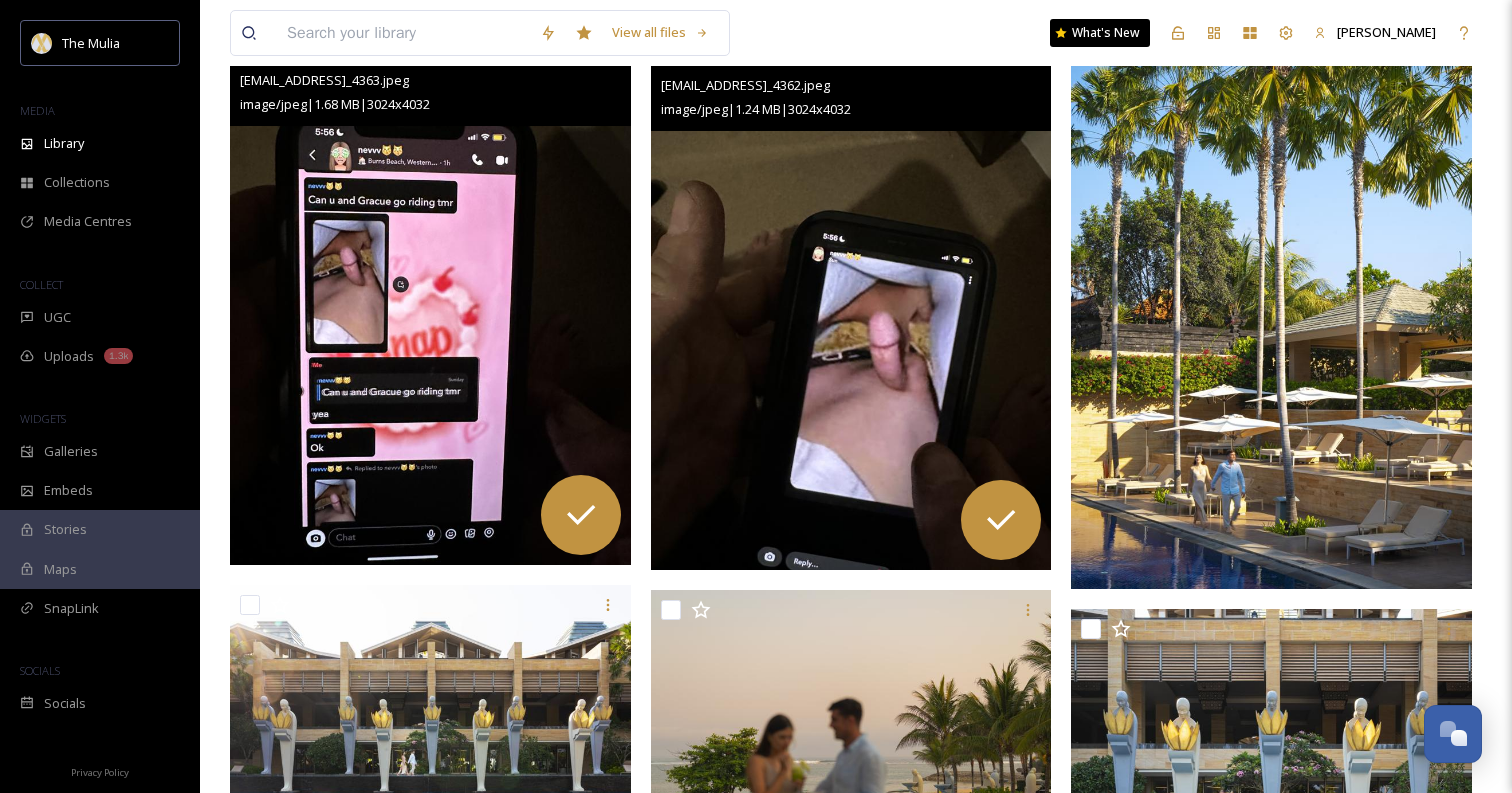 scroll, scrollTop: 733, scrollLeft: 0, axis: vertical 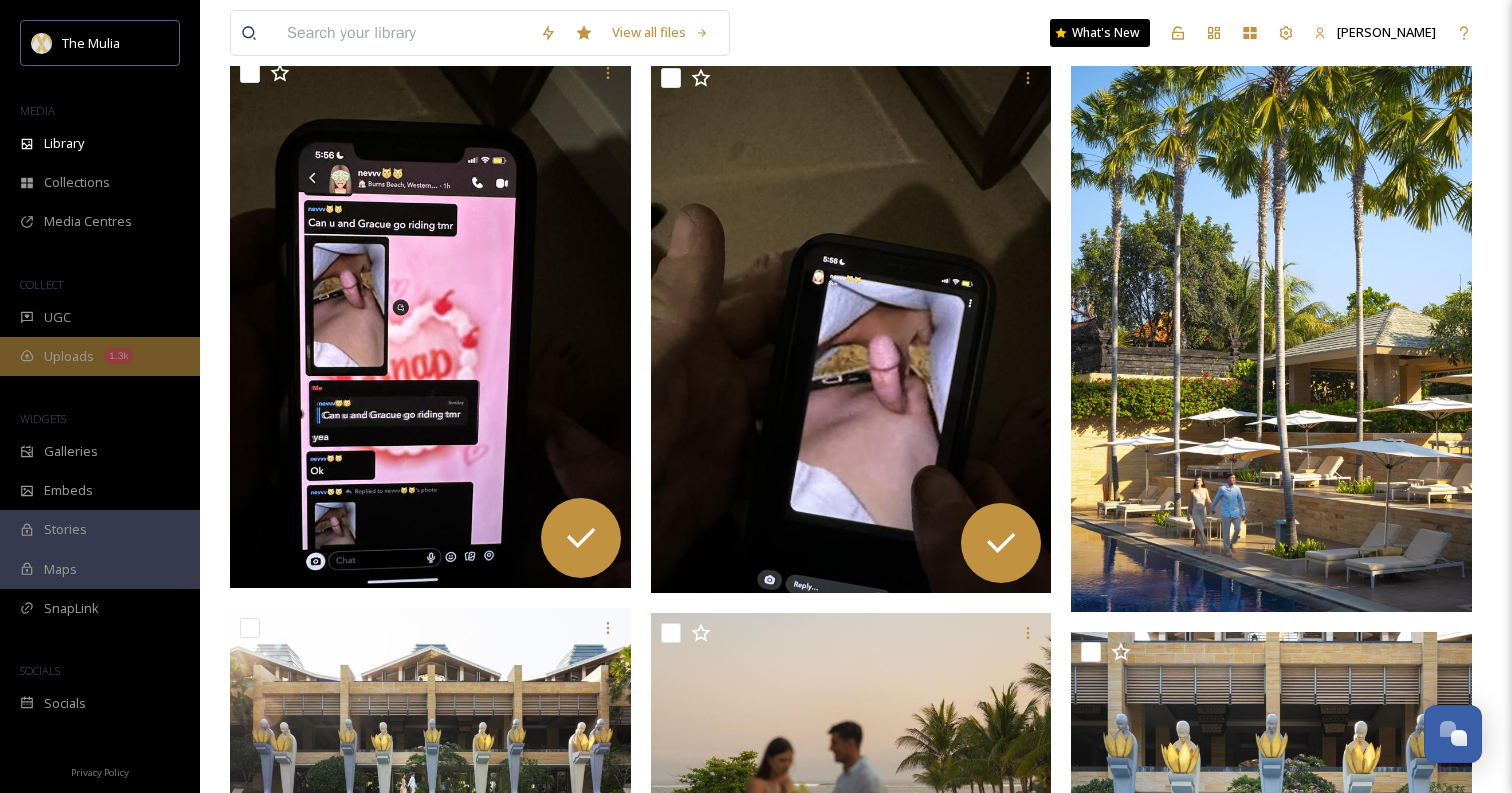 click on "Uploads 1.3k" at bounding box center [100, 356] 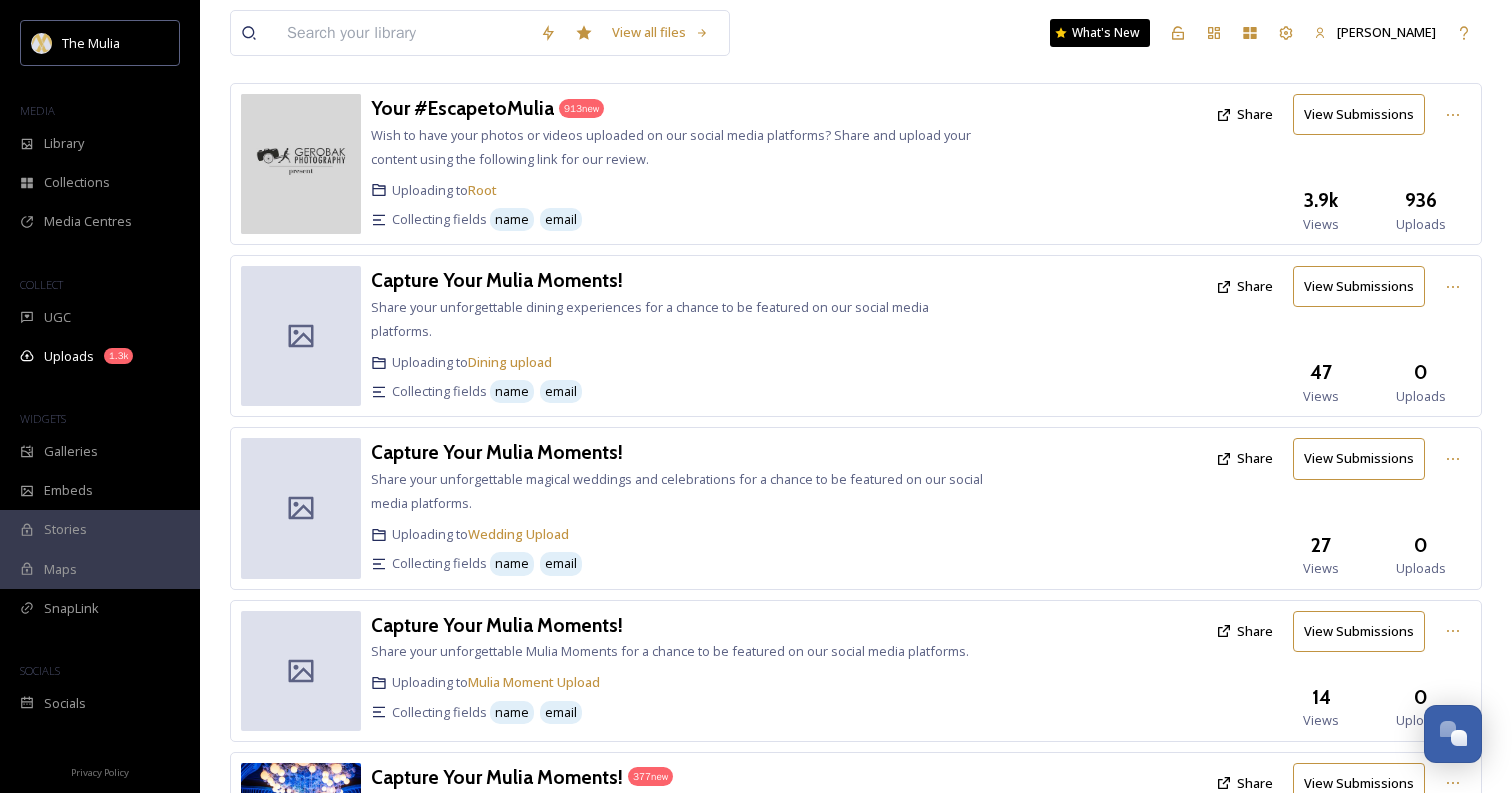 scroll, scrollTop: 0, scrollLeft: 0, axis: both 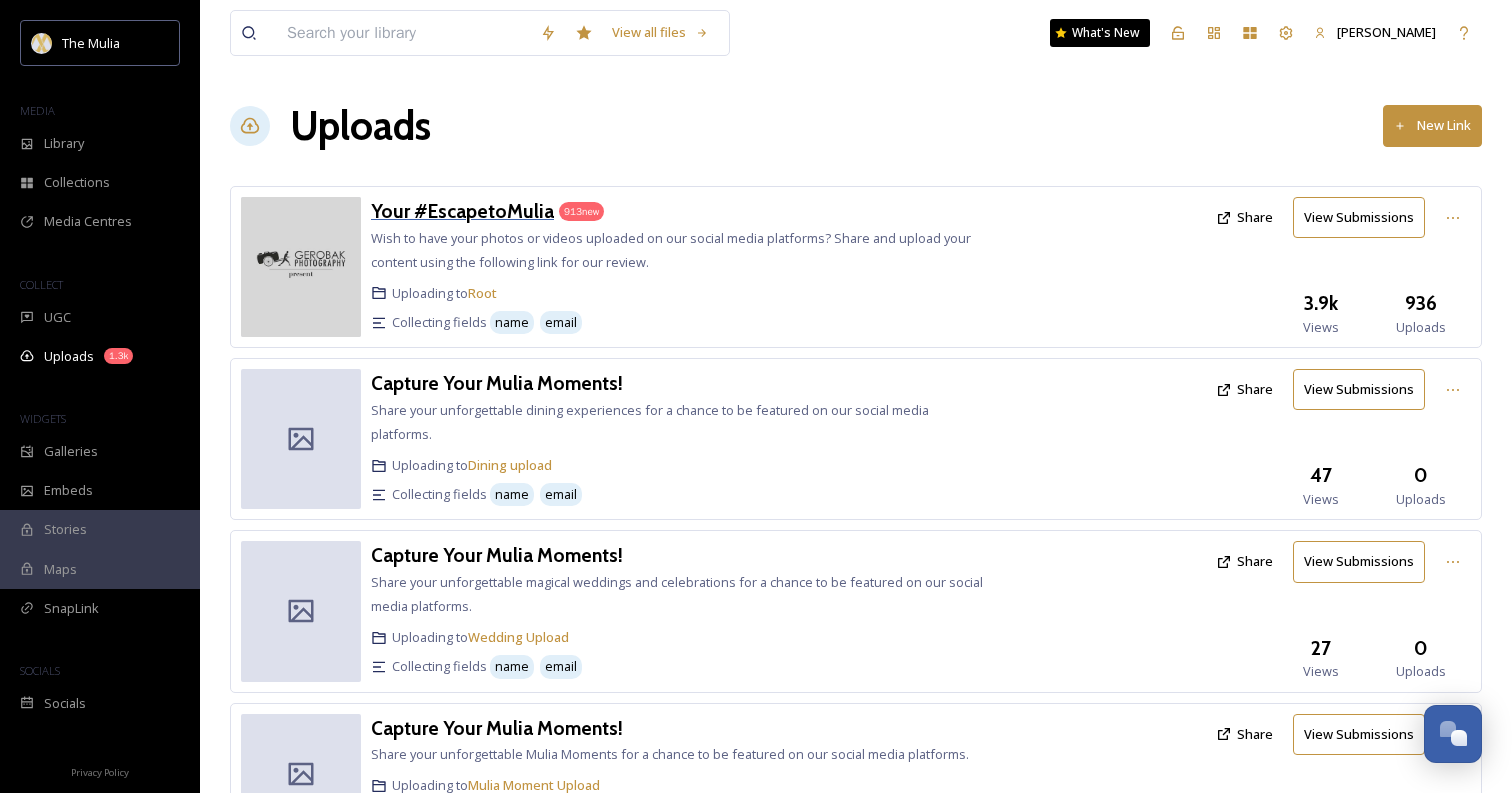 click on "Your #EscapetoMulia" at bounding box center (462, 211) 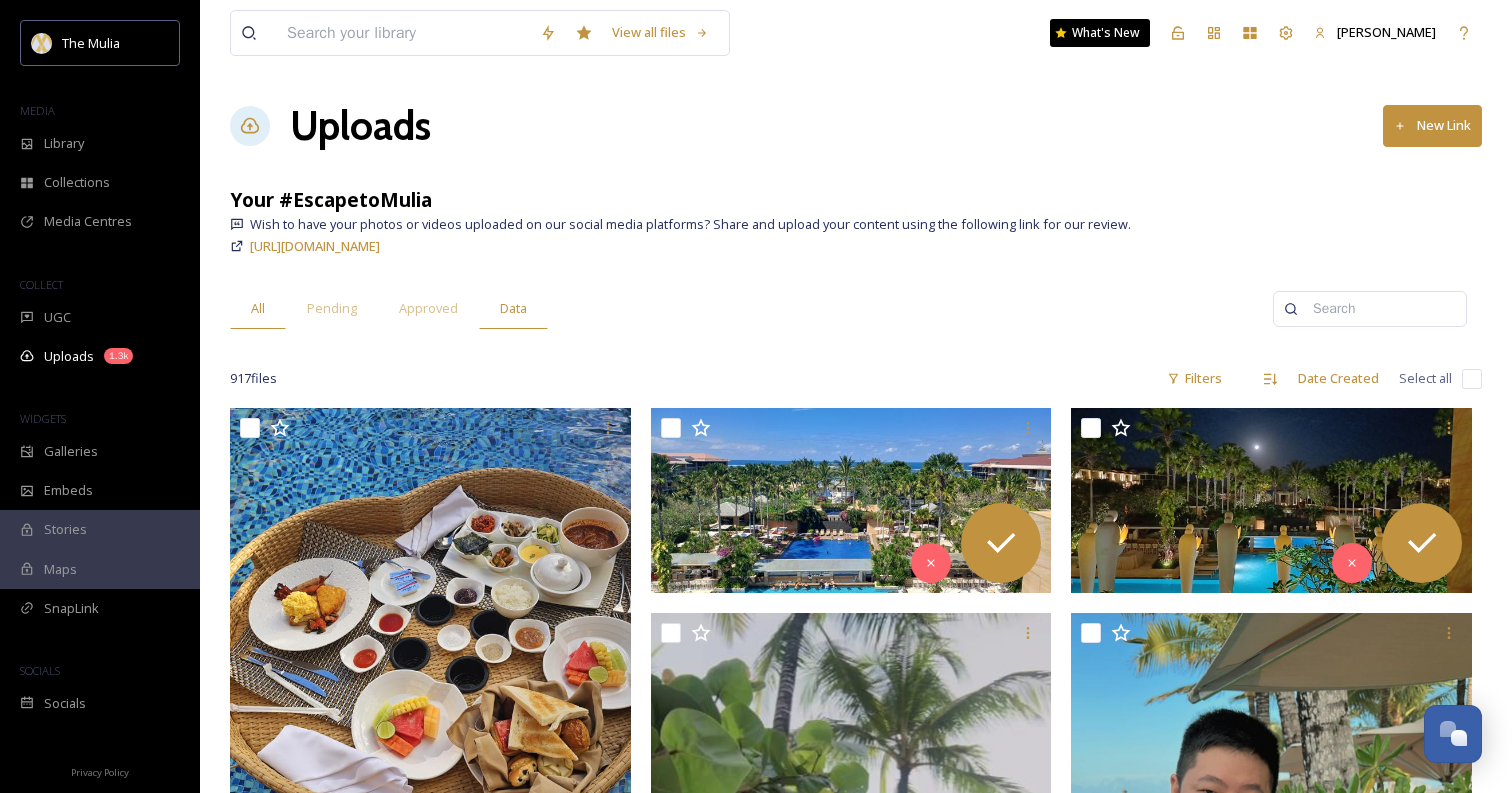 click on "Data" at bounding box center (513, 308) 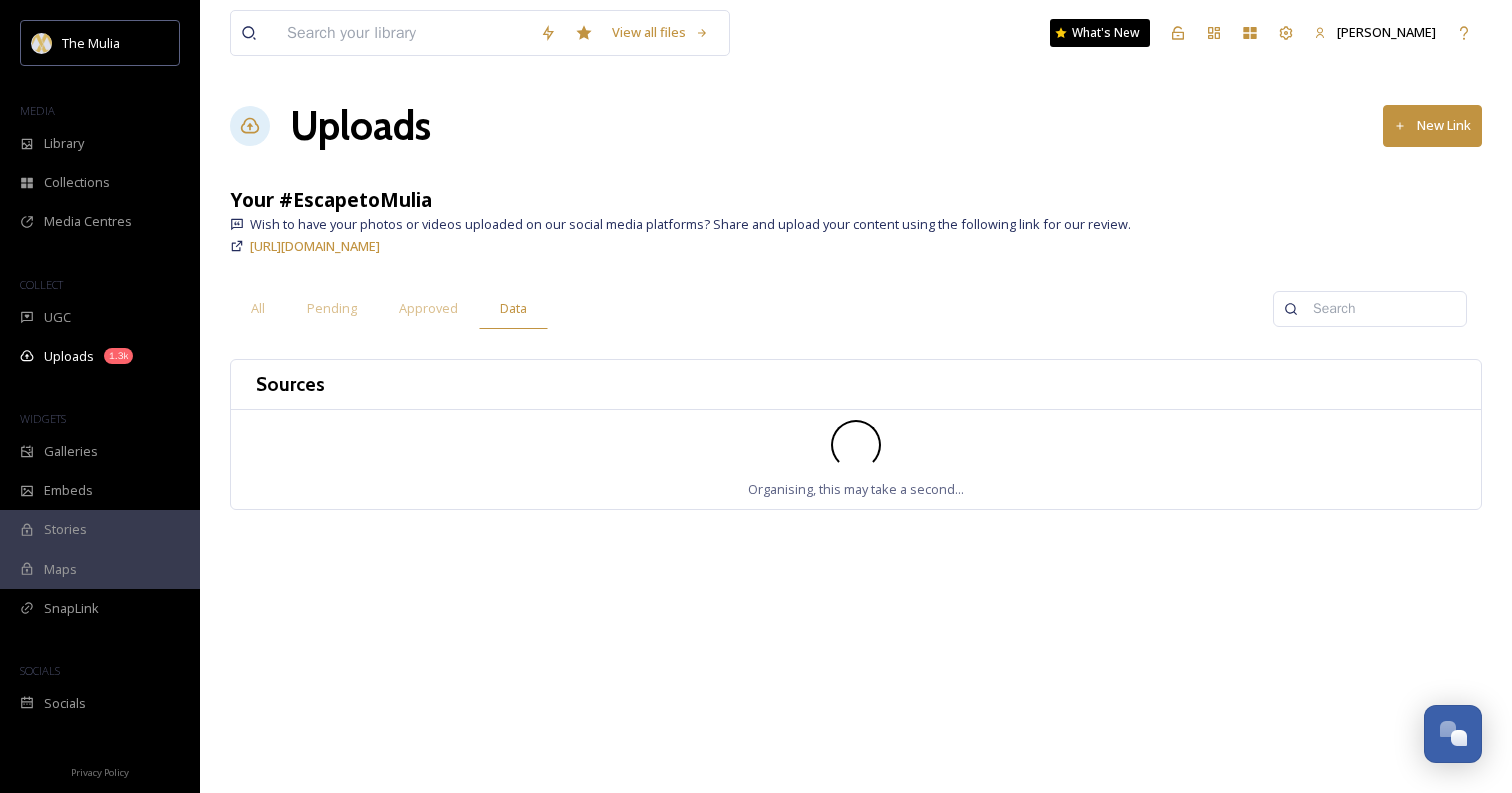 click at bounding box center (1379, 309) 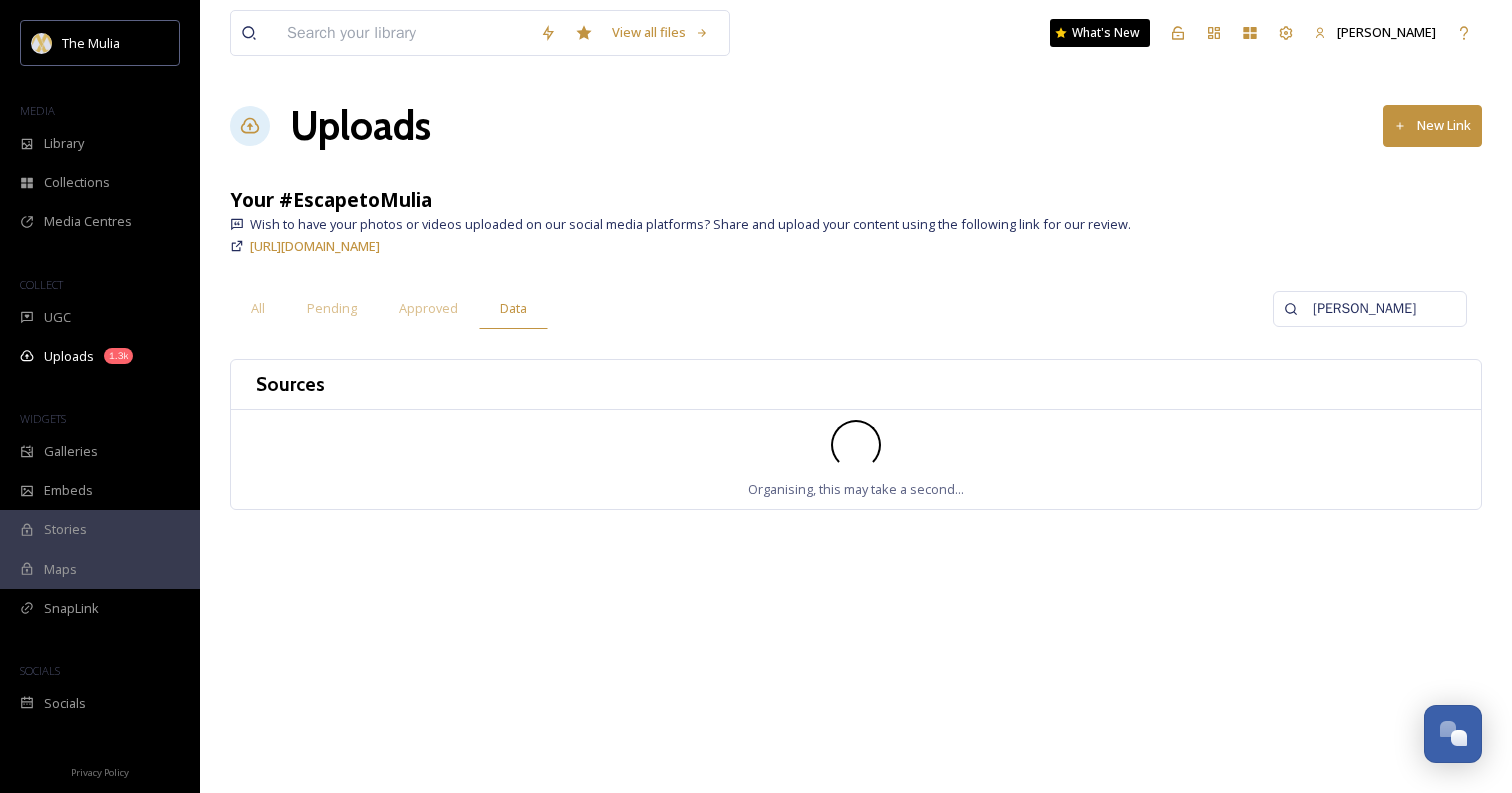 type on "[PERSON_NAME]" 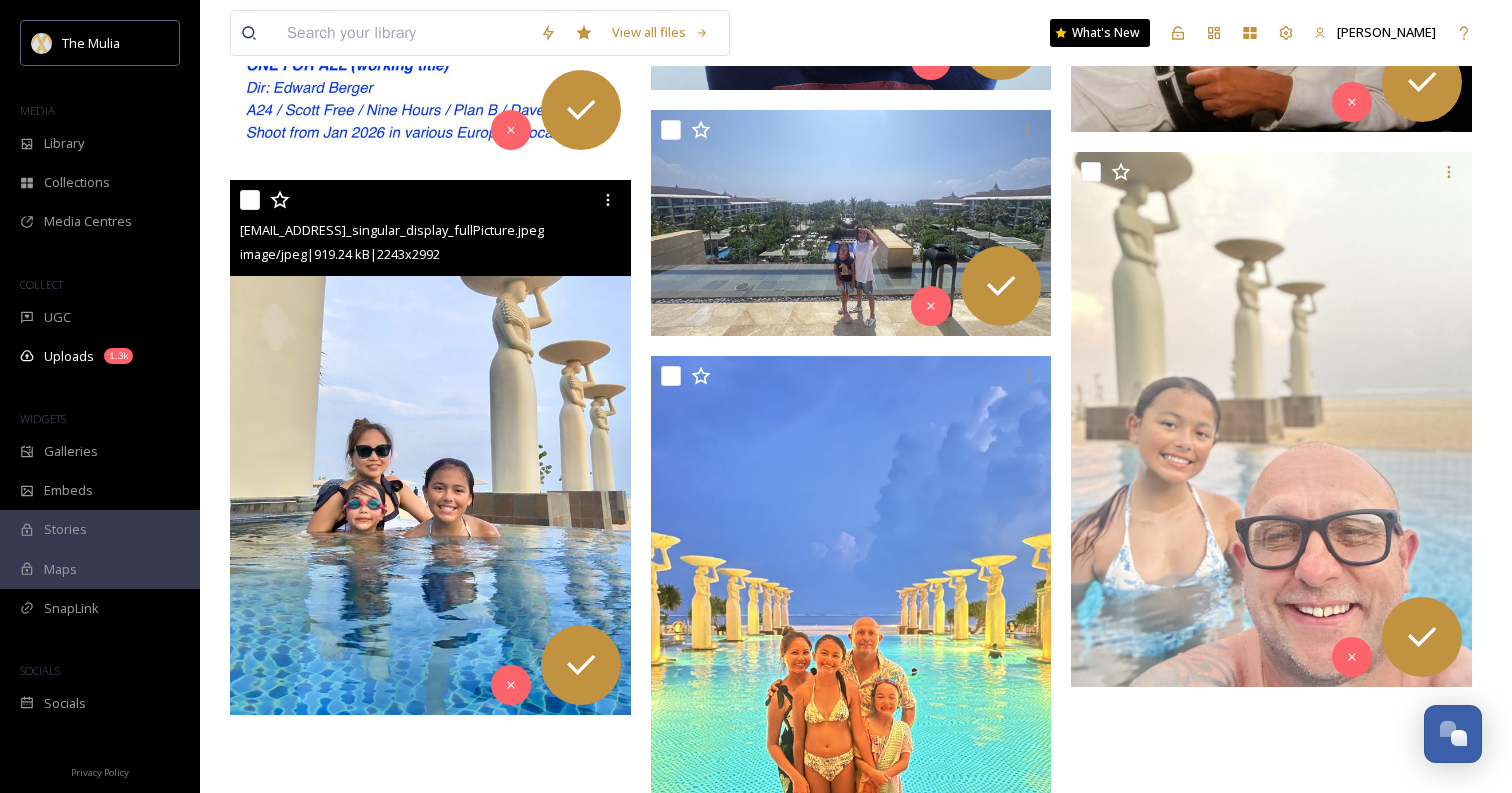 scroll, scrollTop: 1635, scrollLeft: 0, axis: vertical 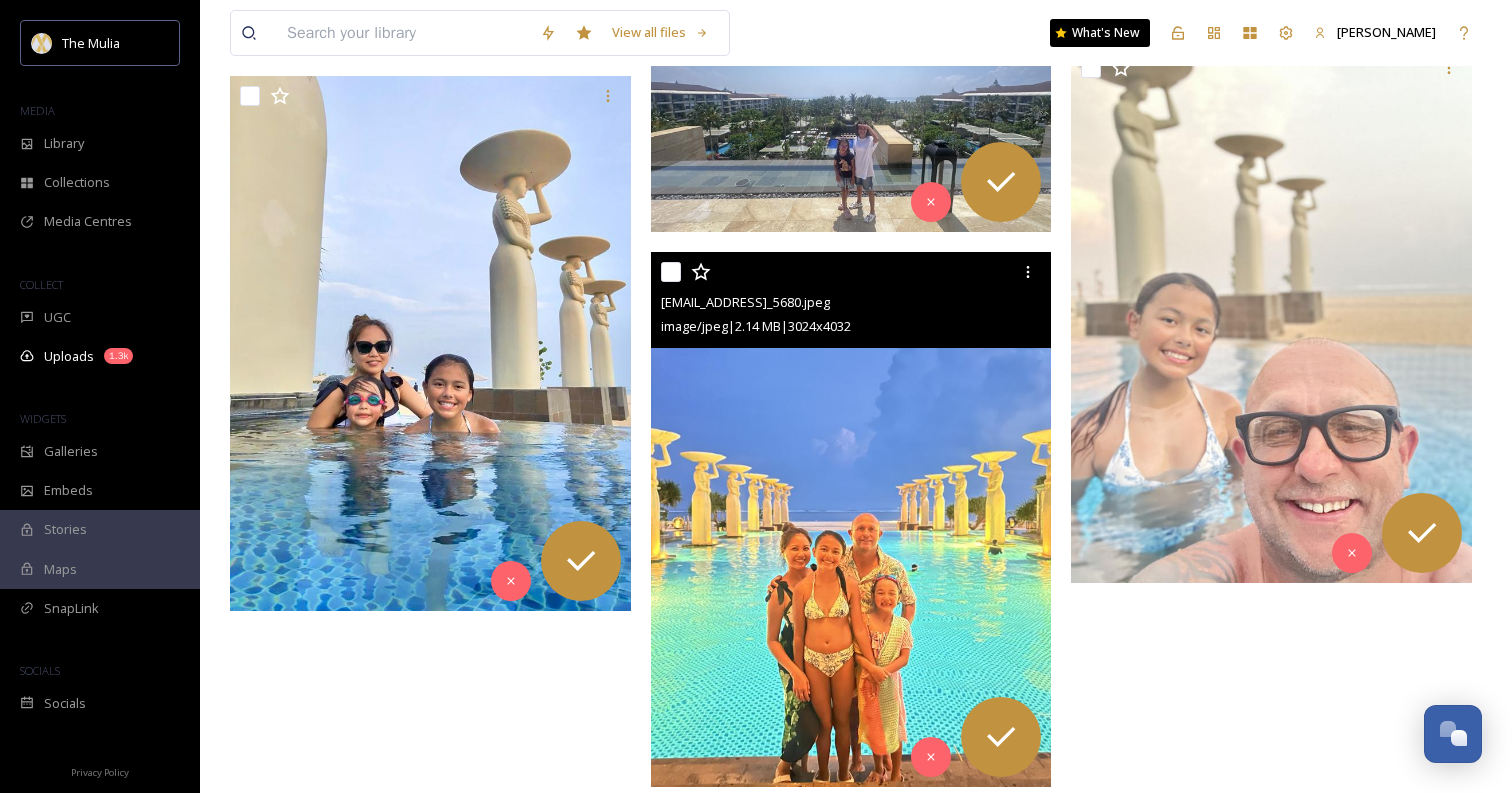 click at bounding box center (851, 519) 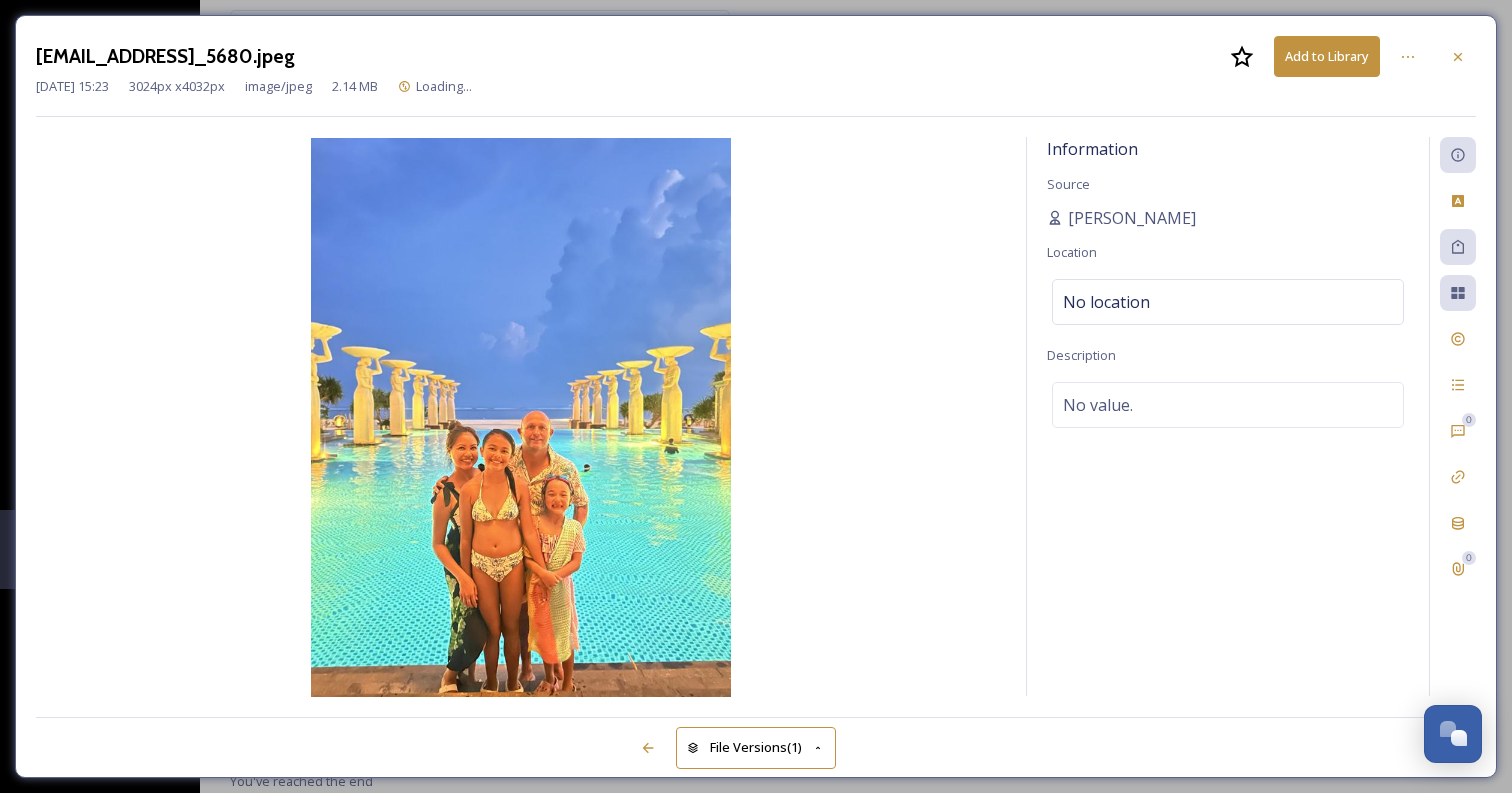 scroll, scrollTop: 1487, scrollLeft: 0, axis: vertical 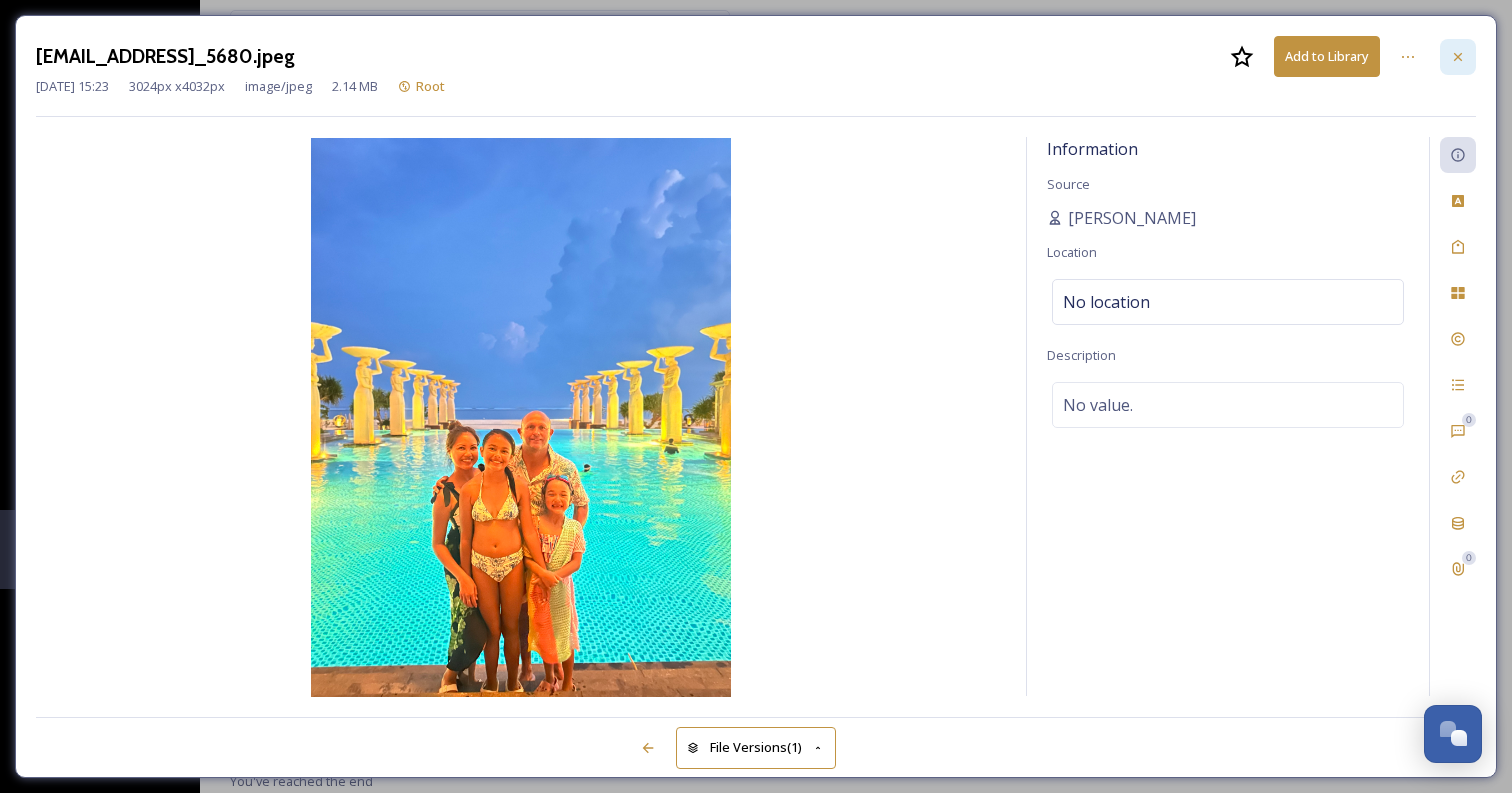 click 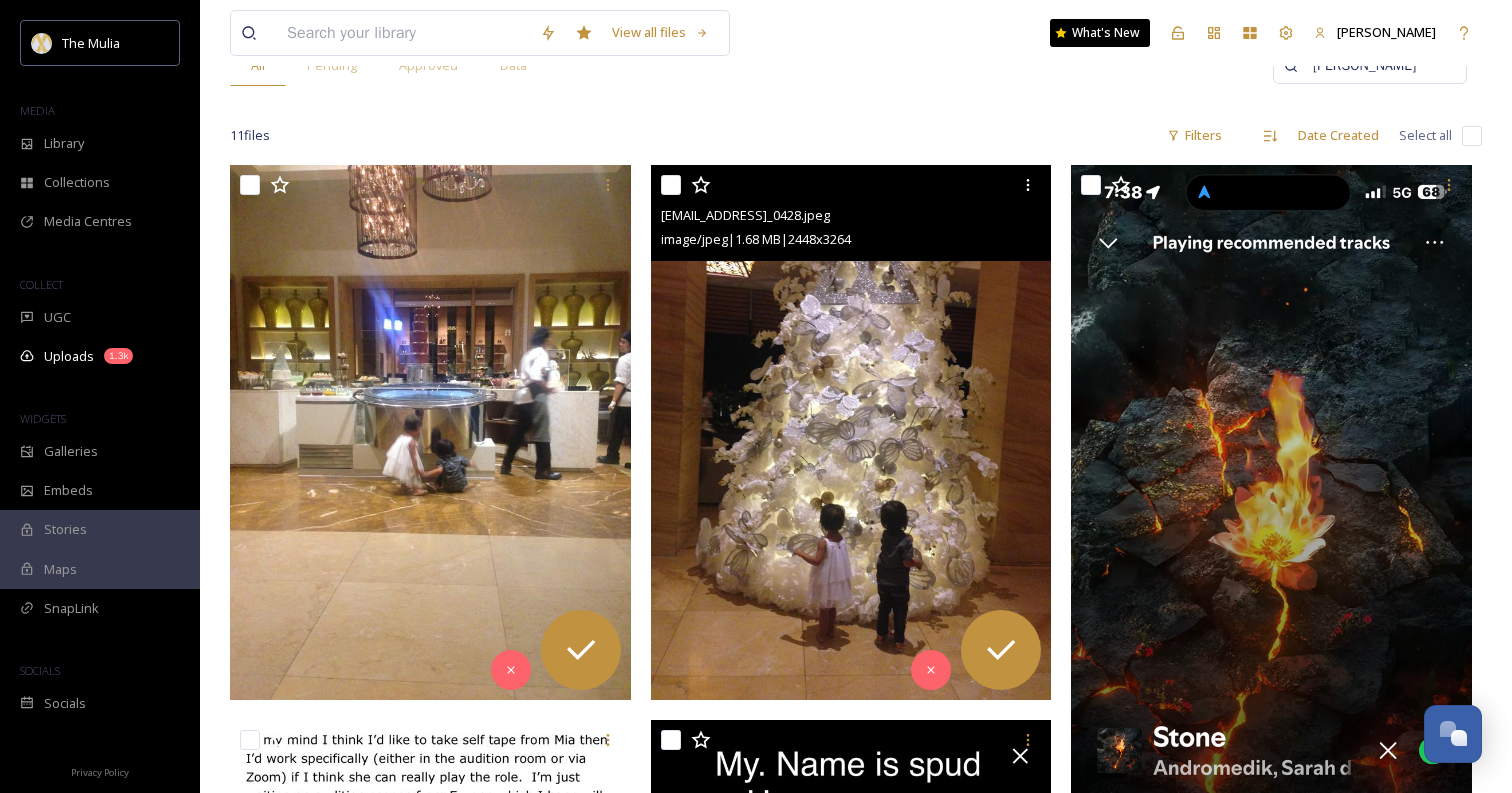 scroll, scrollTop: 0, scrollLeft: 0, axis: both 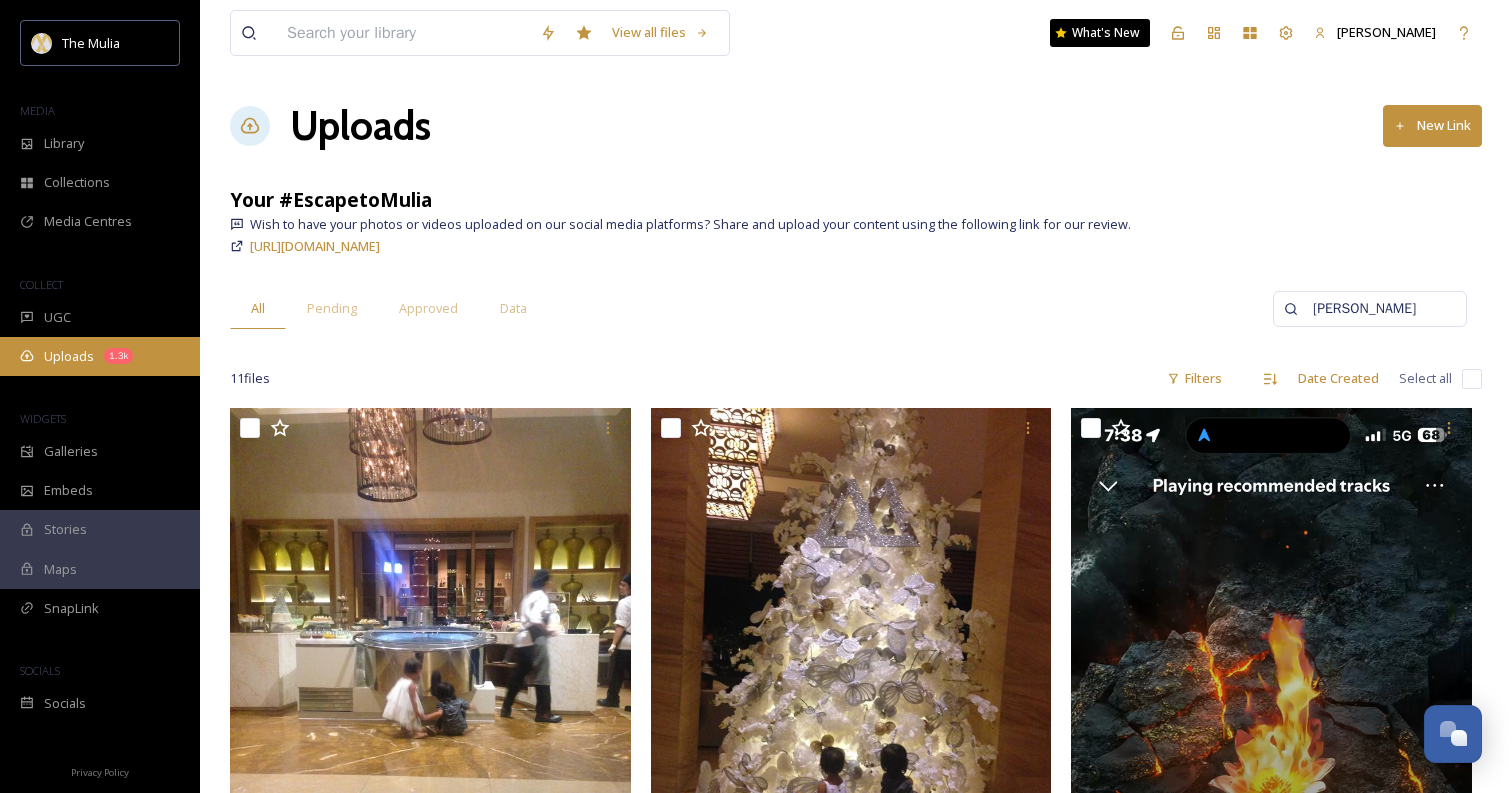 click on "1.3k" at bounding box center [118, 356] 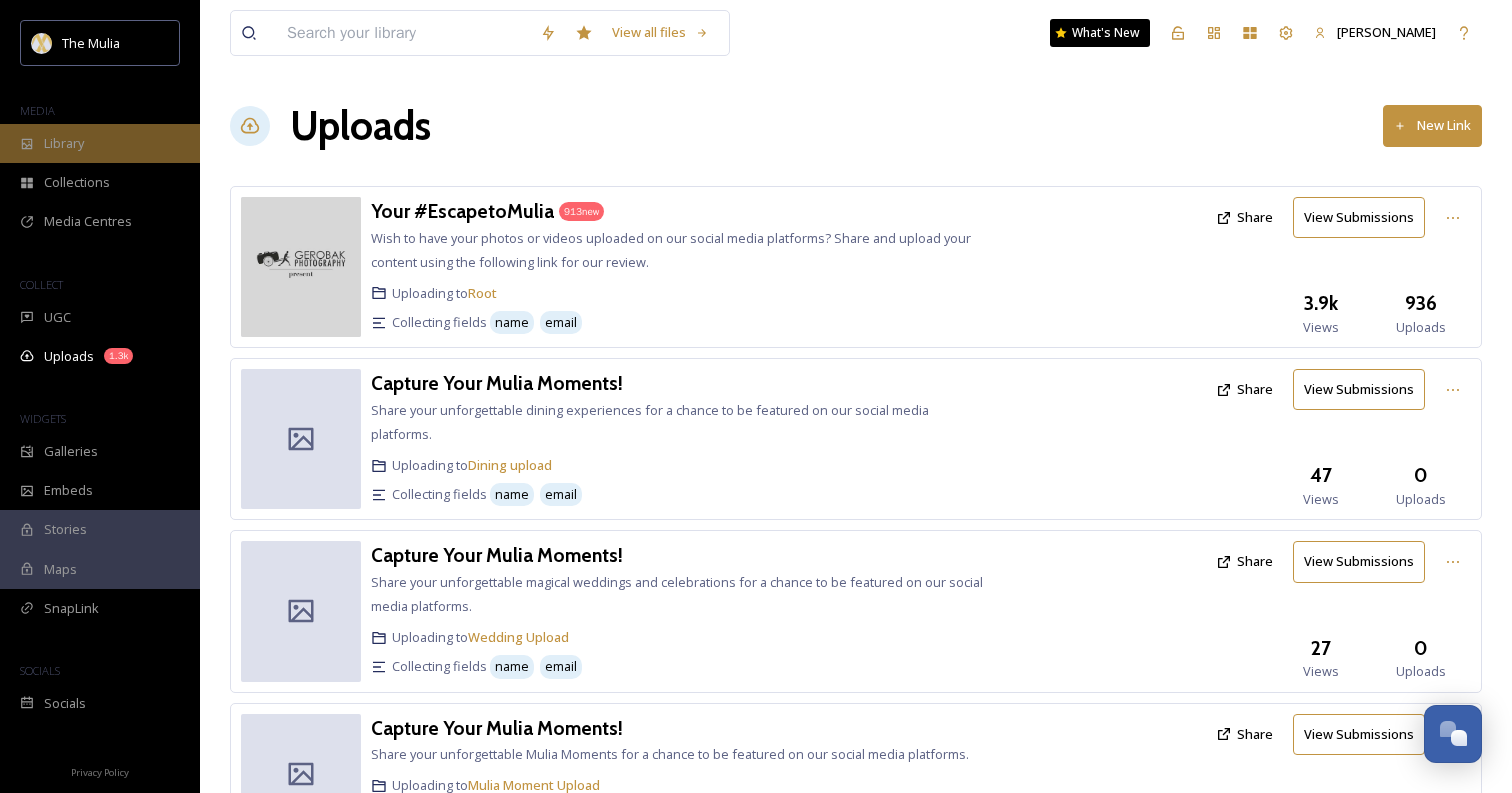 click on "Library" at bounding box center [64, 143] 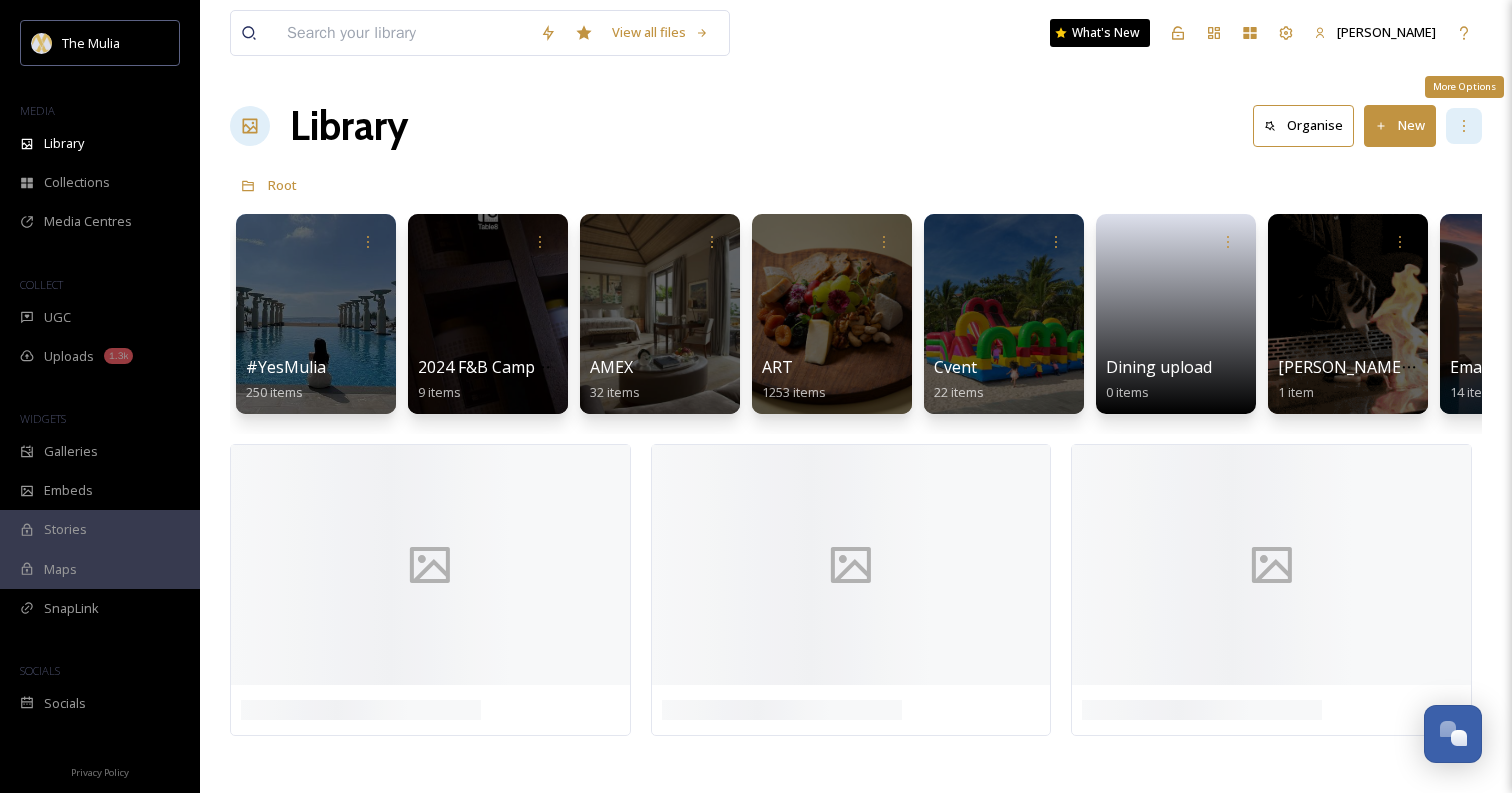 click on "More Options" at bounding box center (1464, 126) 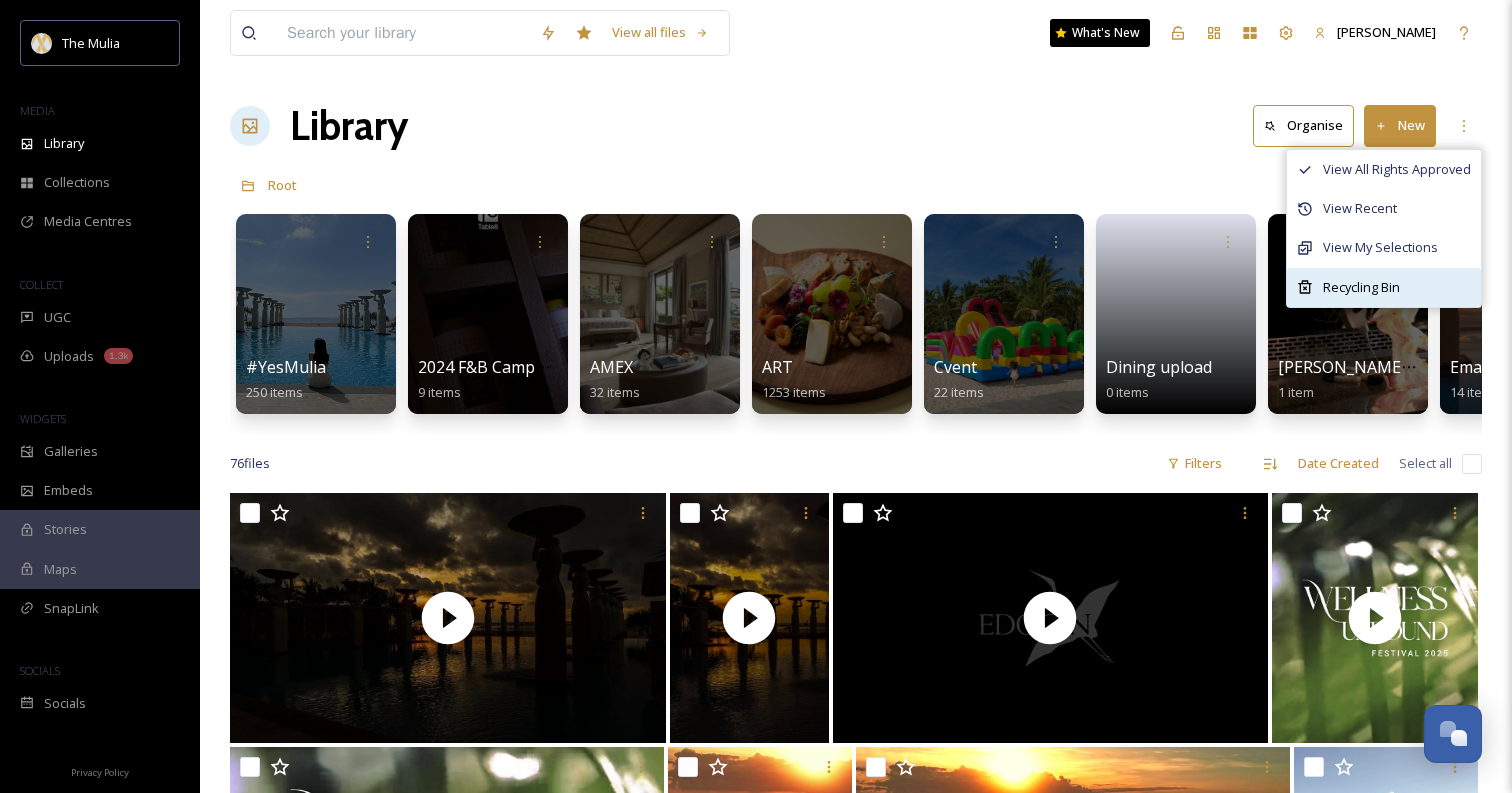 click on "Recycling Bin" at bounding box center [1384, 287] 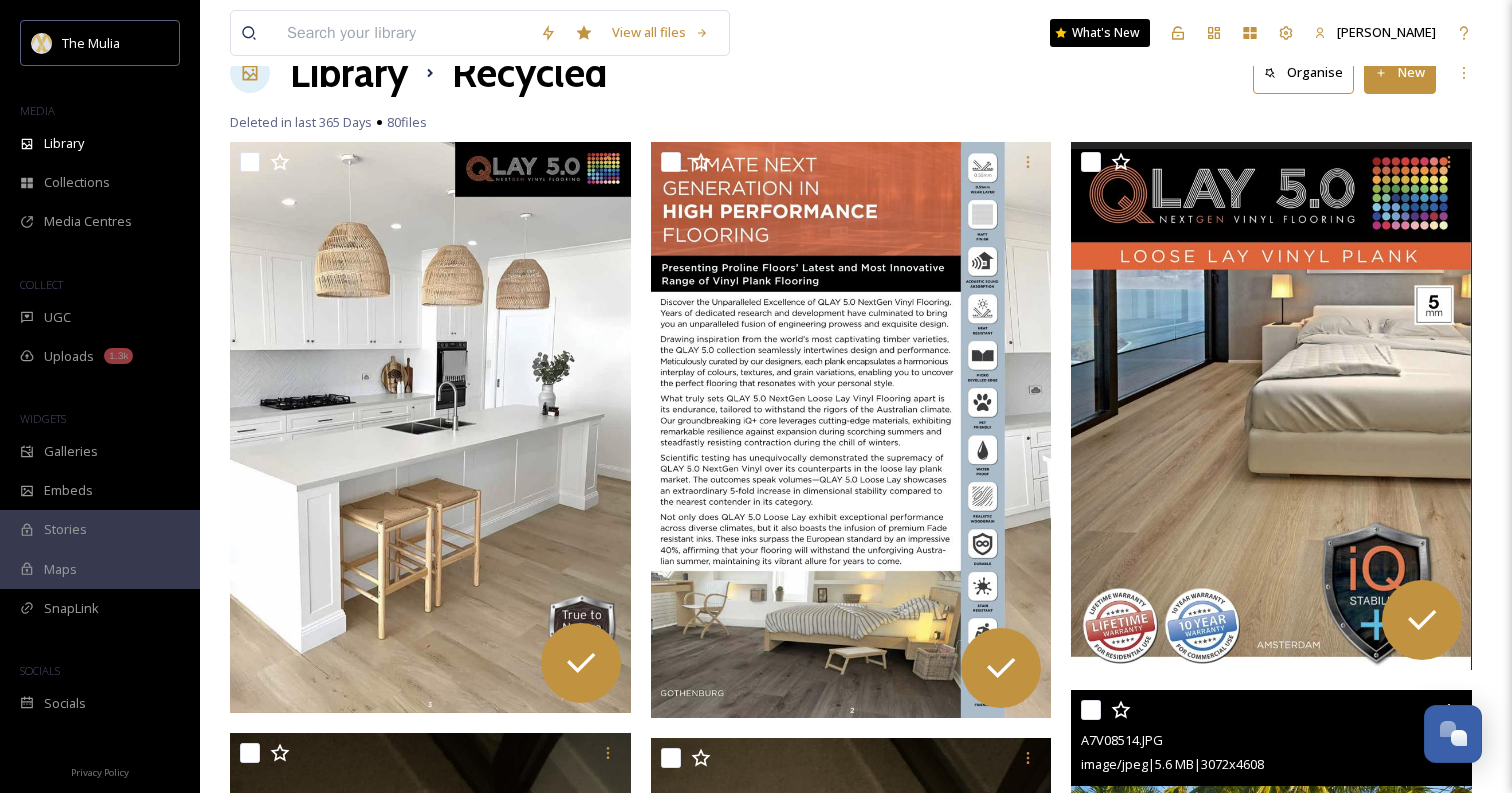 scroll, scrollTop: 0, scrollLeft: 0, axis: both 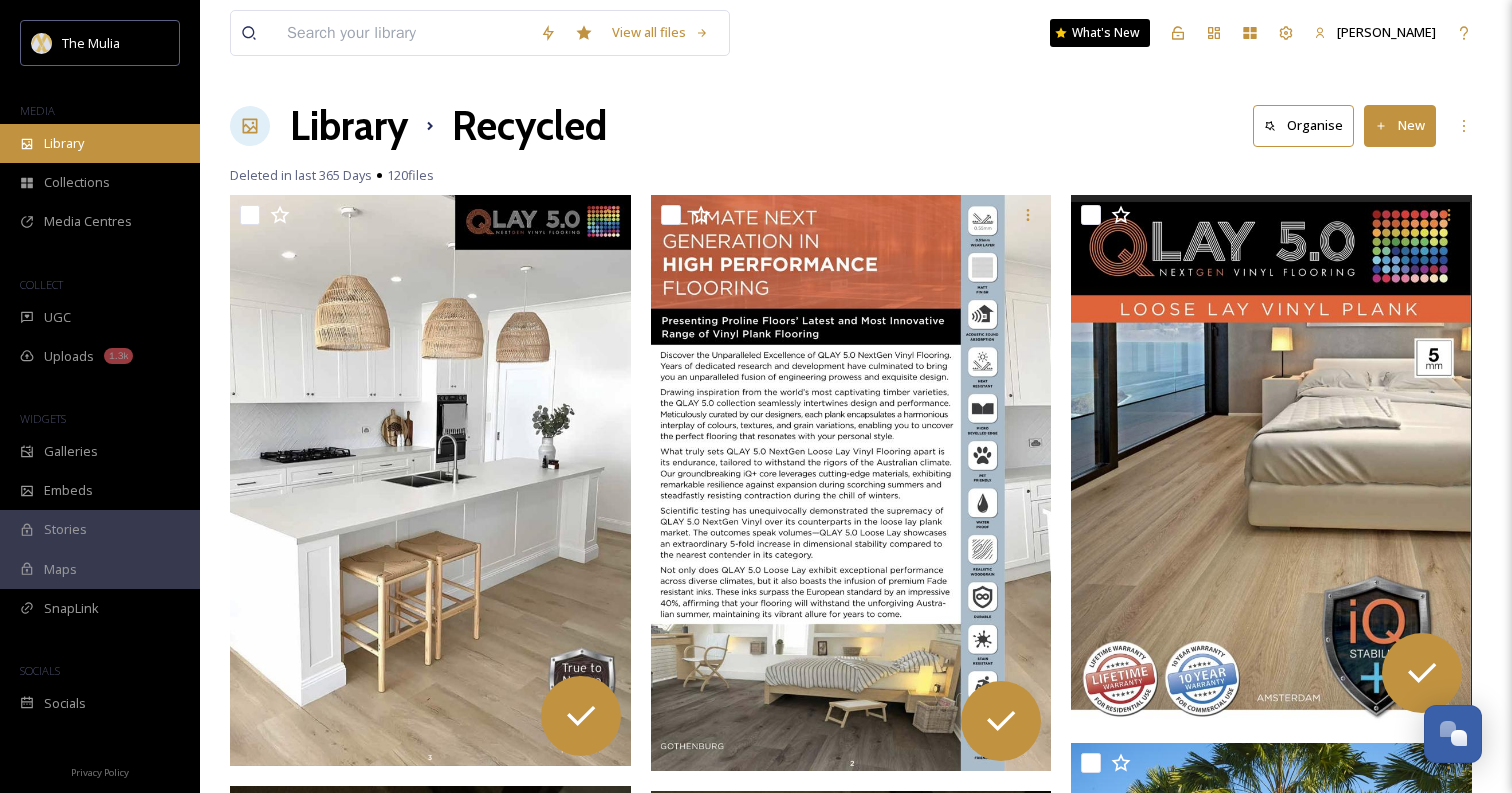 click on "Library" at bounding box center [64, 143] 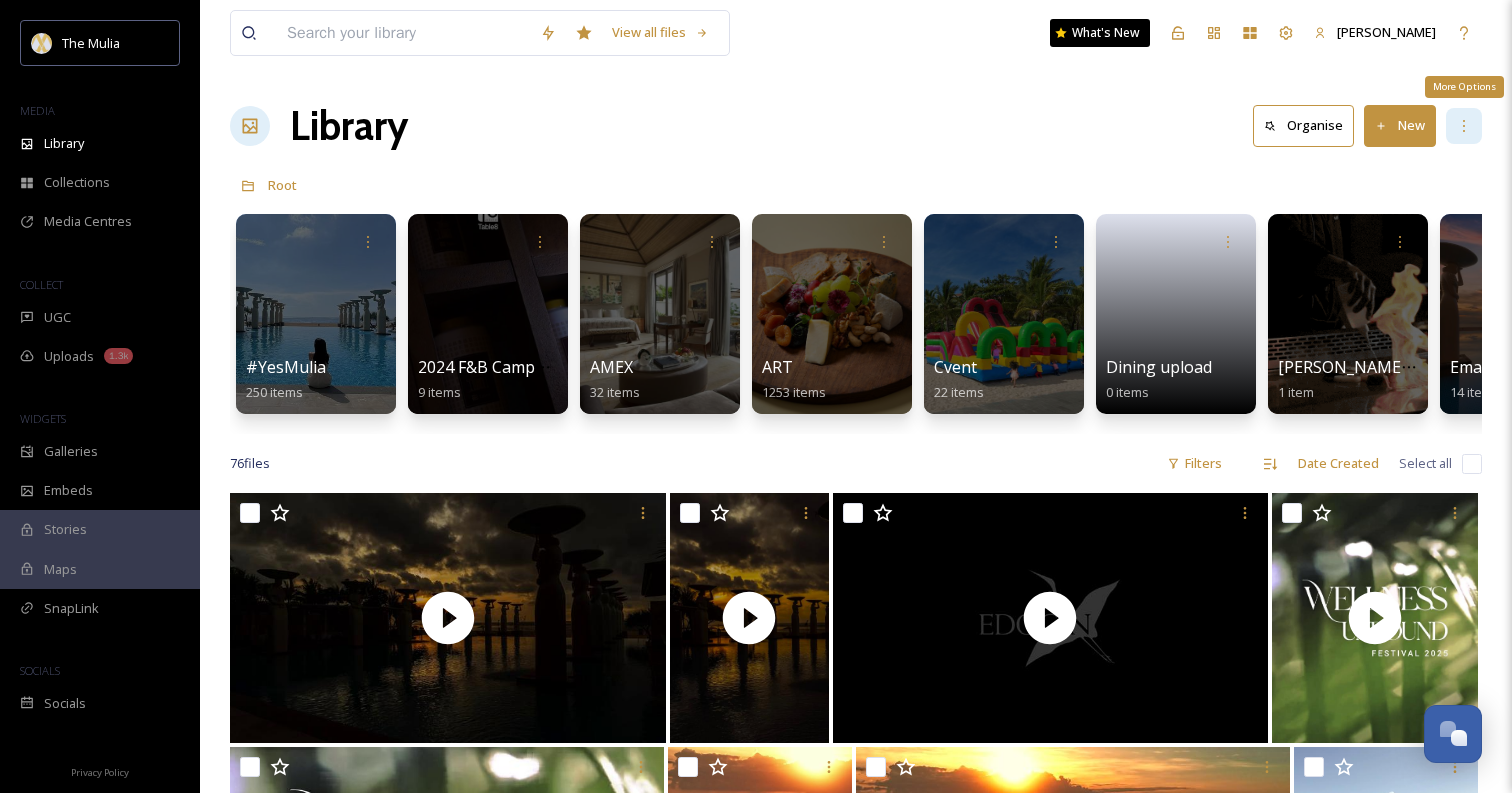 click on "More Options" at bounding box center (1464, 126) 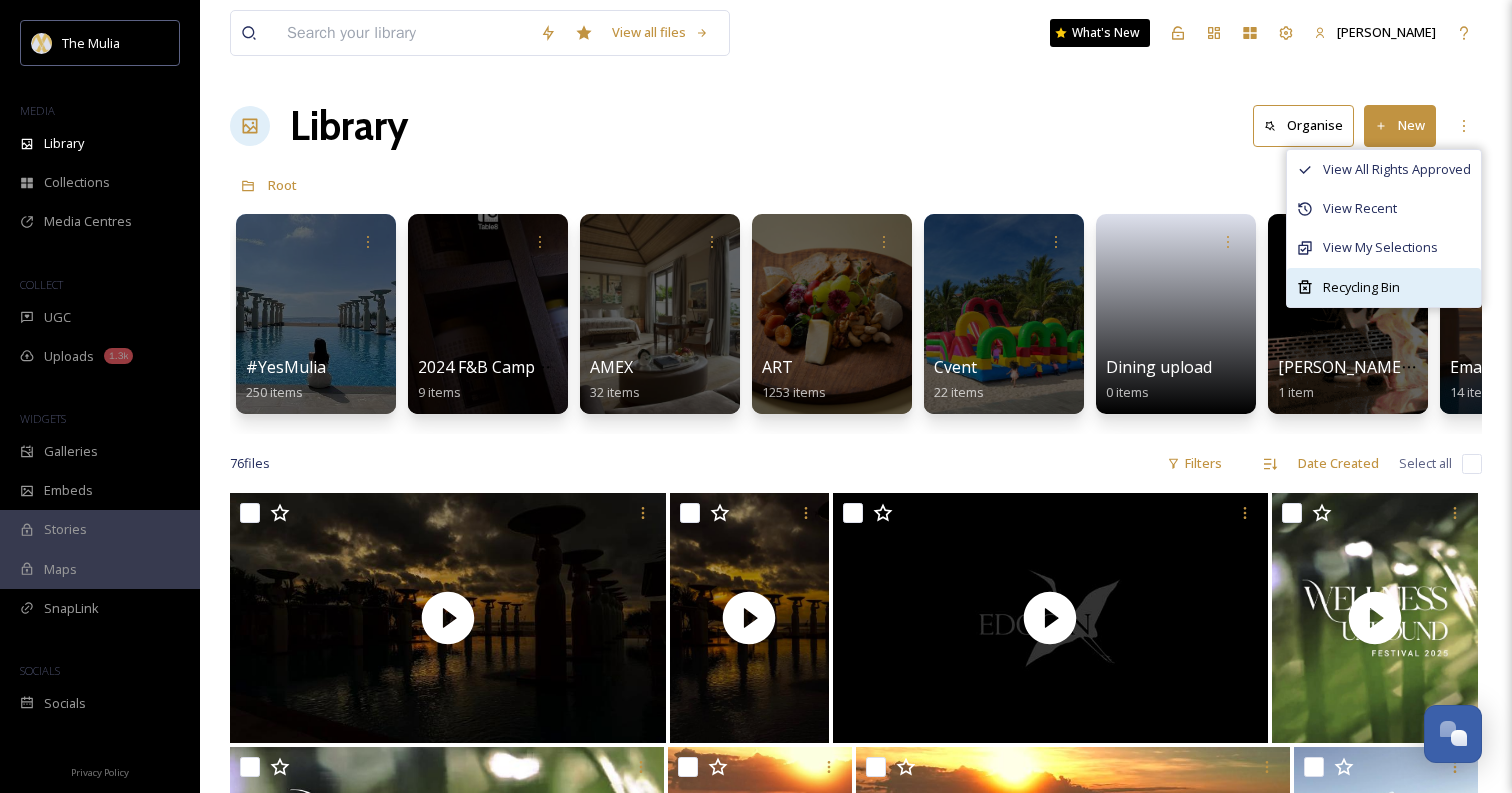 click on "Recycling Bin" at bounding box center [1384, 287] 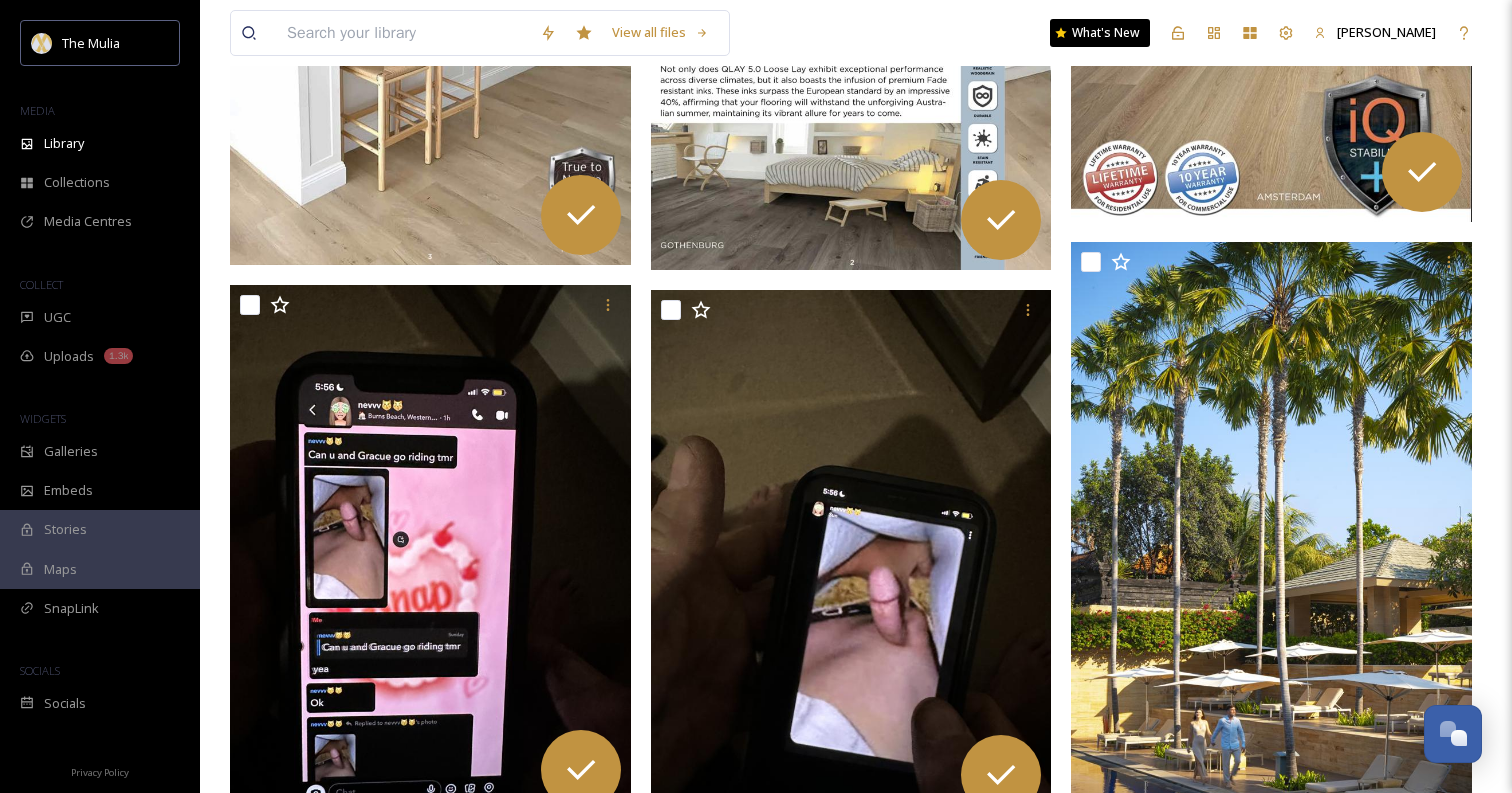 scroll, scrollTop: 387, scrollLeft: 0, axis: vertical 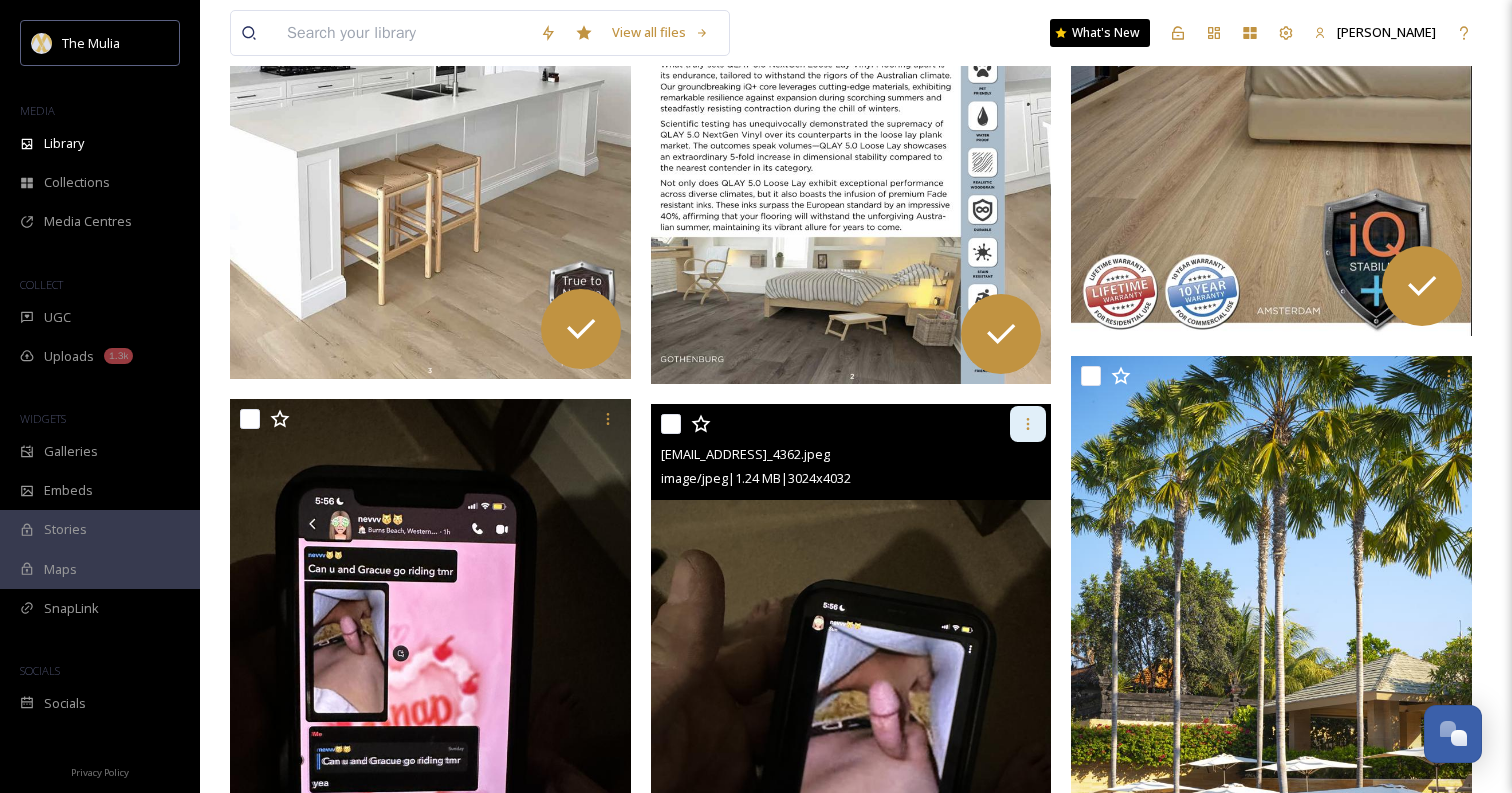click at bounding box center (1028, 424) 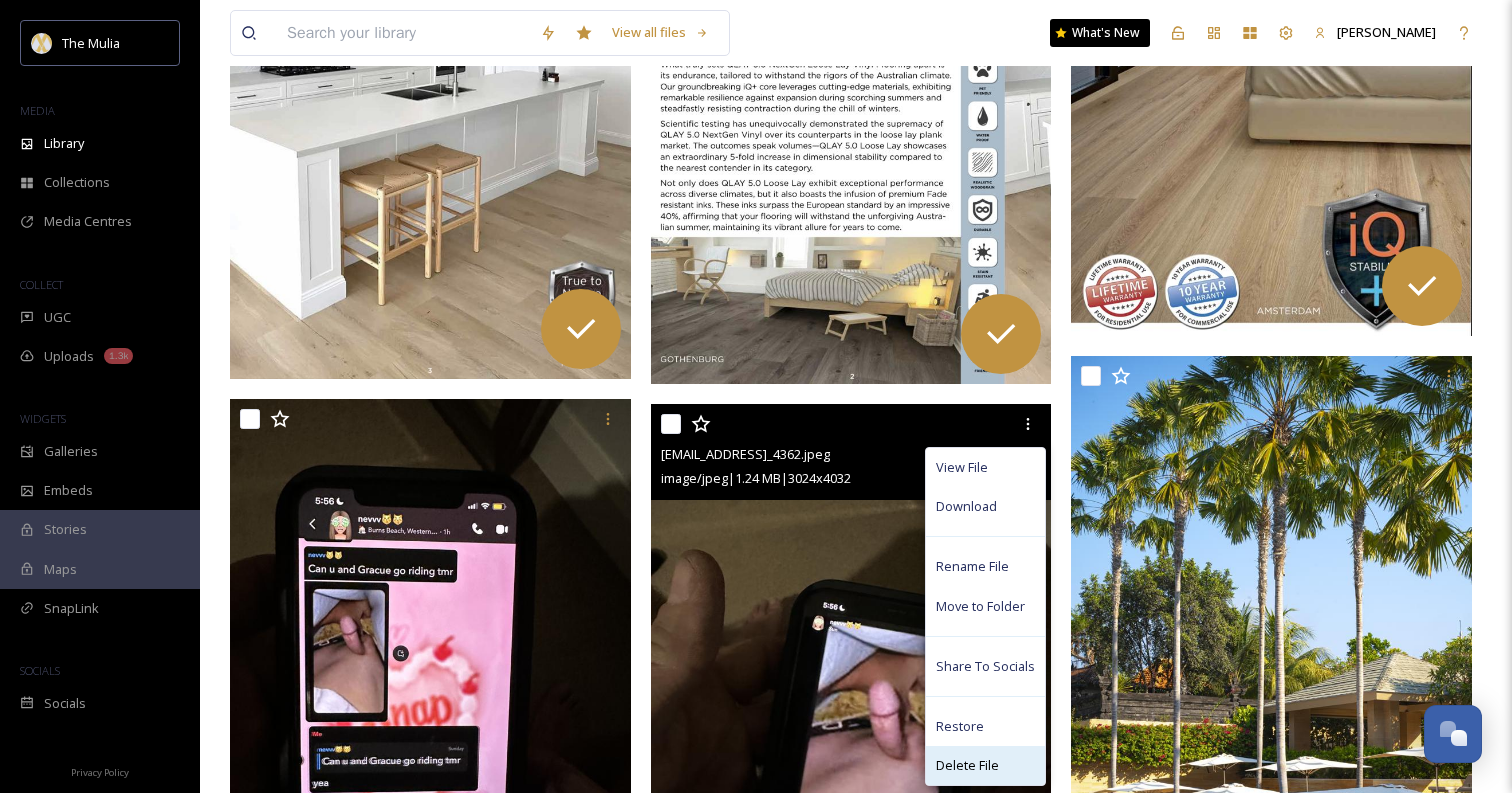 click on "Delete File" at bounding box center (985, 765) 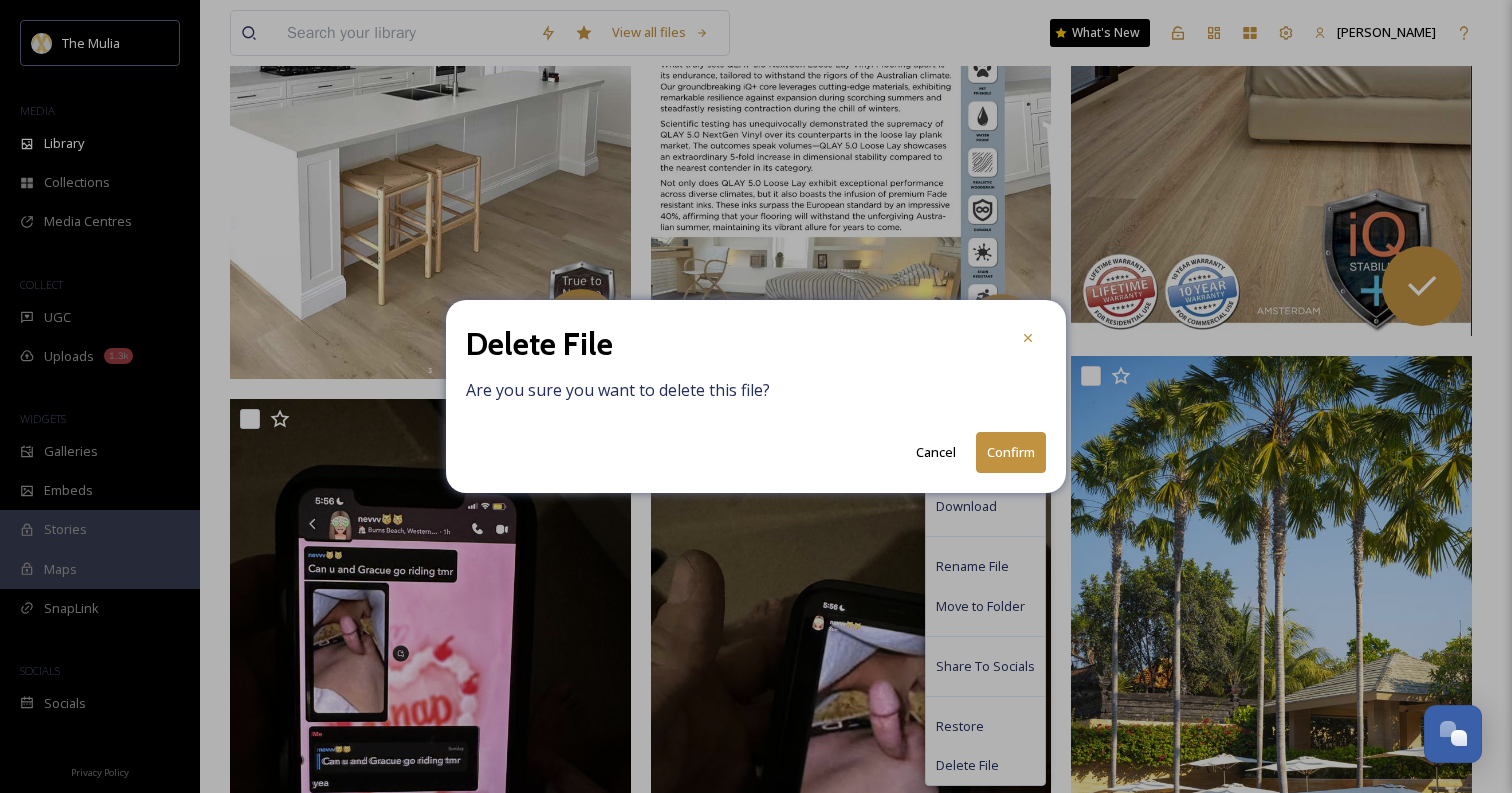 click on "Confirm" at bounding box center (1011, 452) 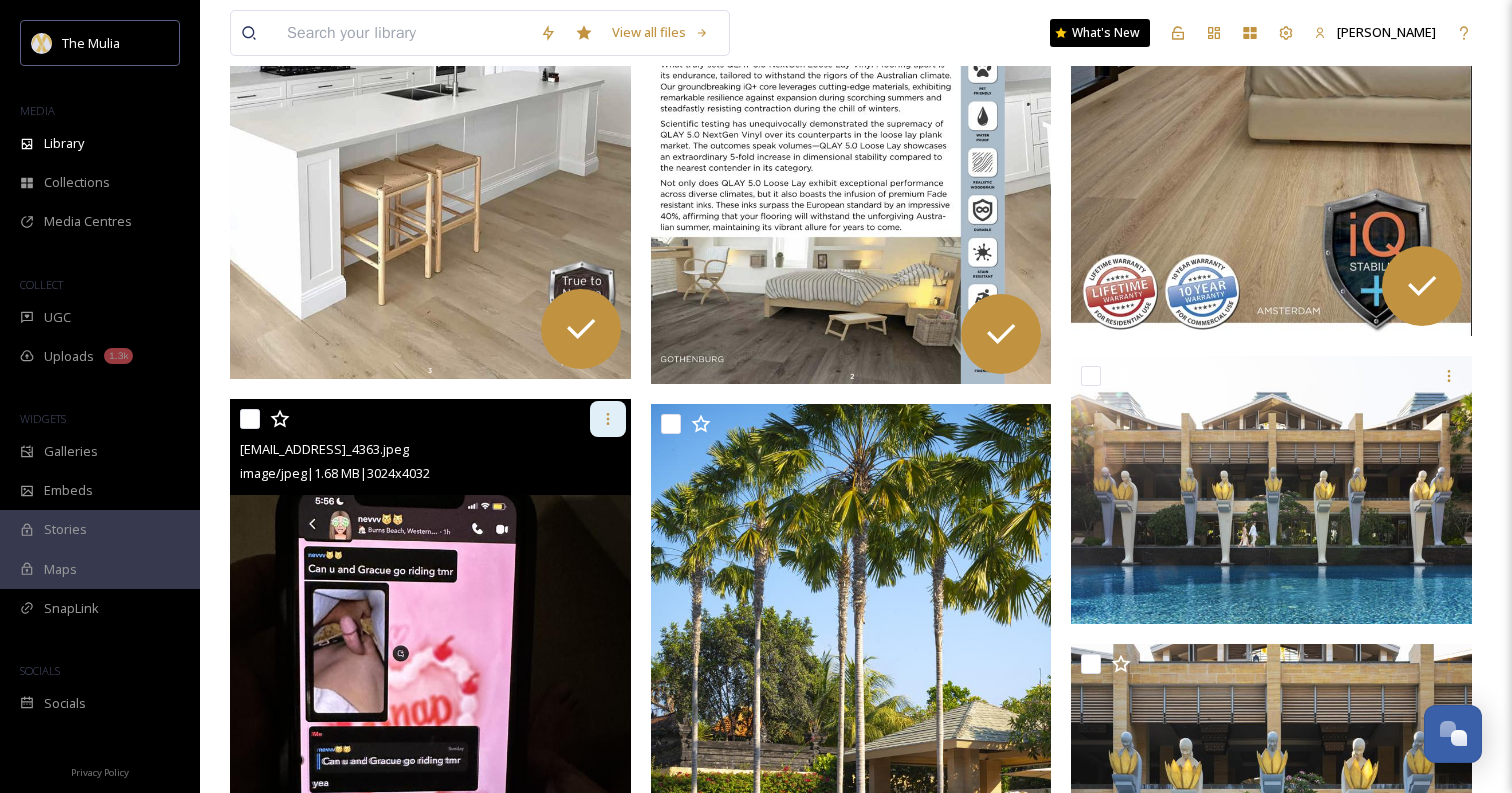 click 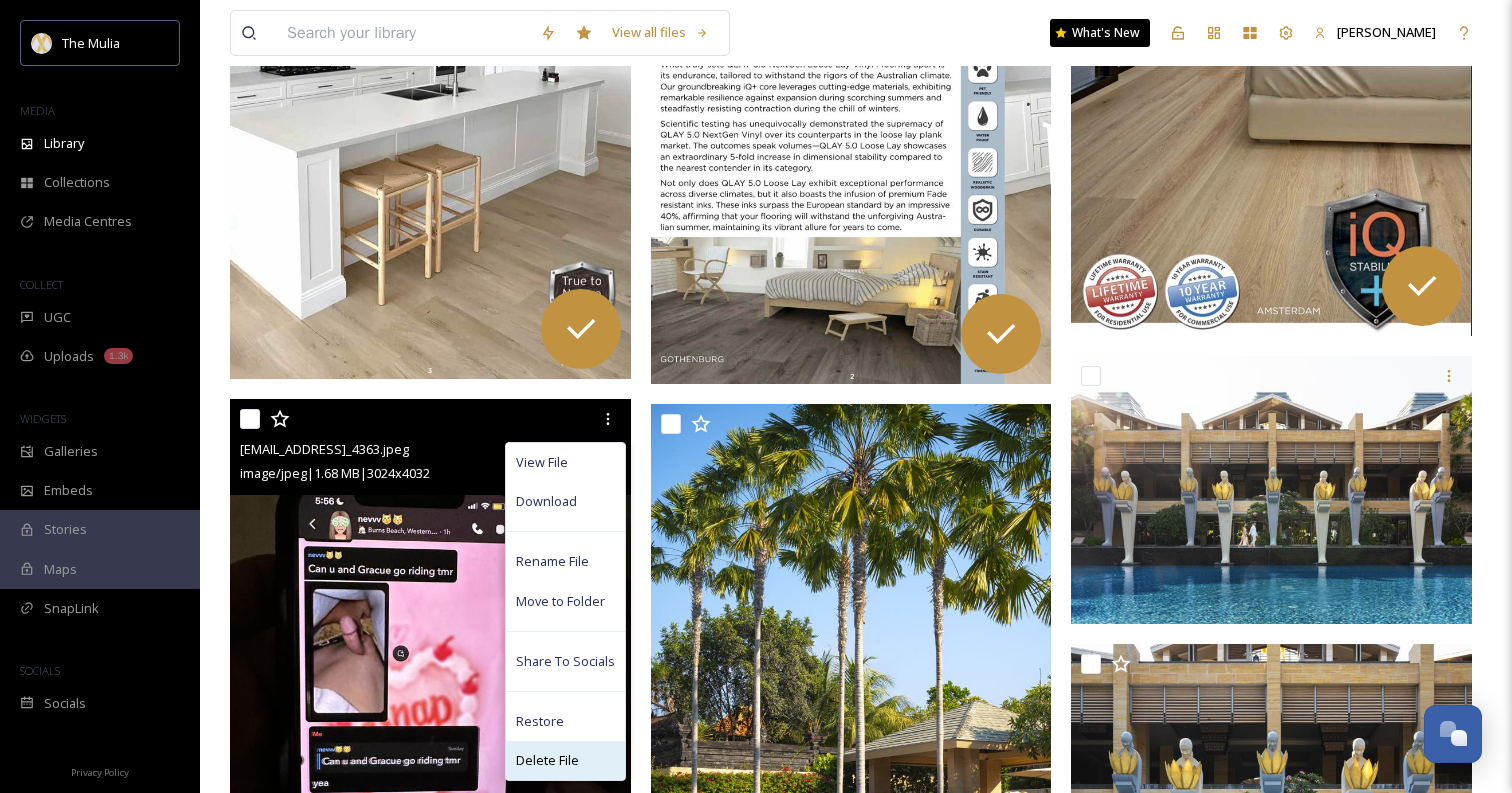 click on "Delete File" at bounding box center [547, 760] 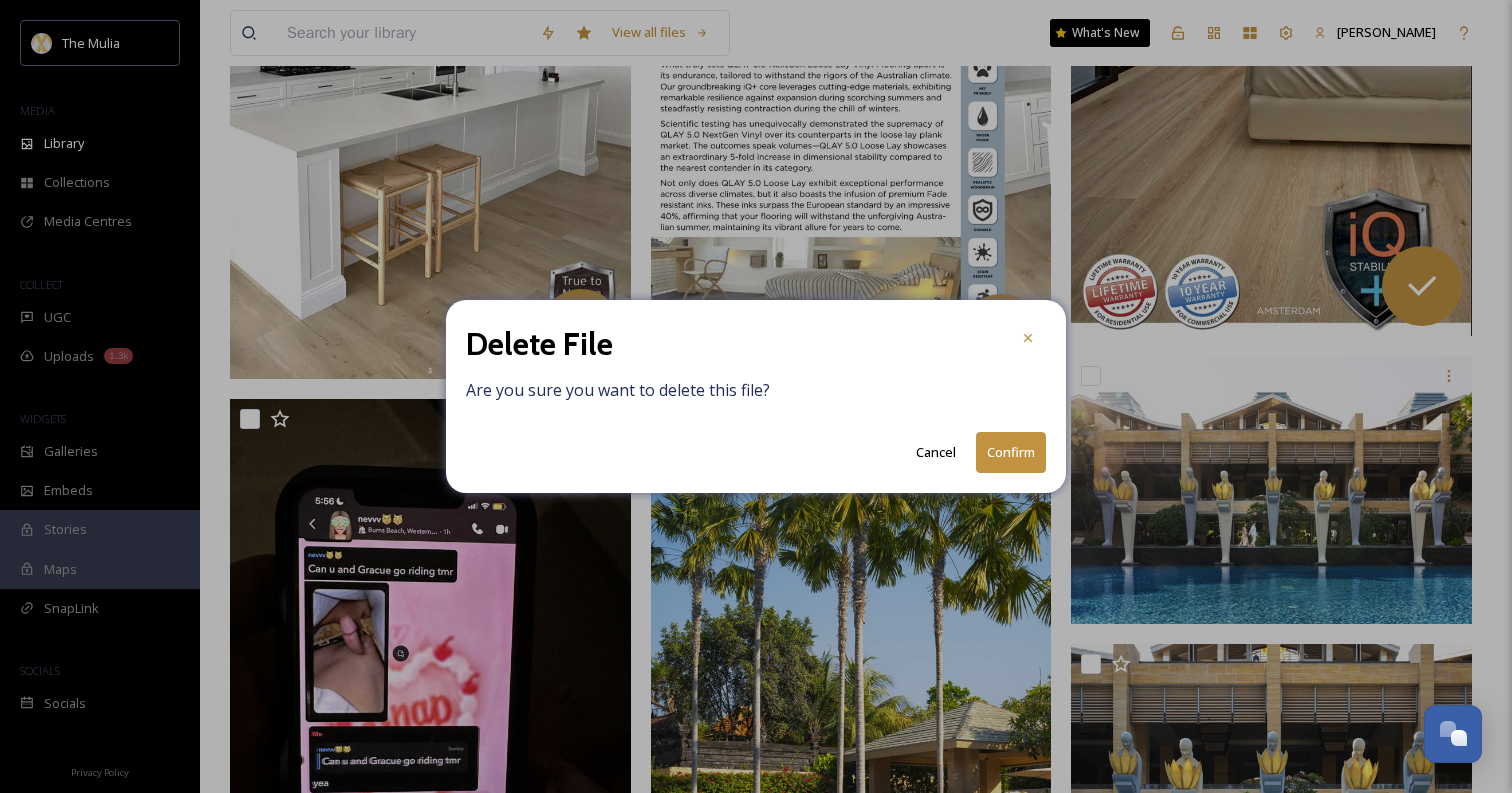 click on "Confirm" at bounding box center (1011, 452) 